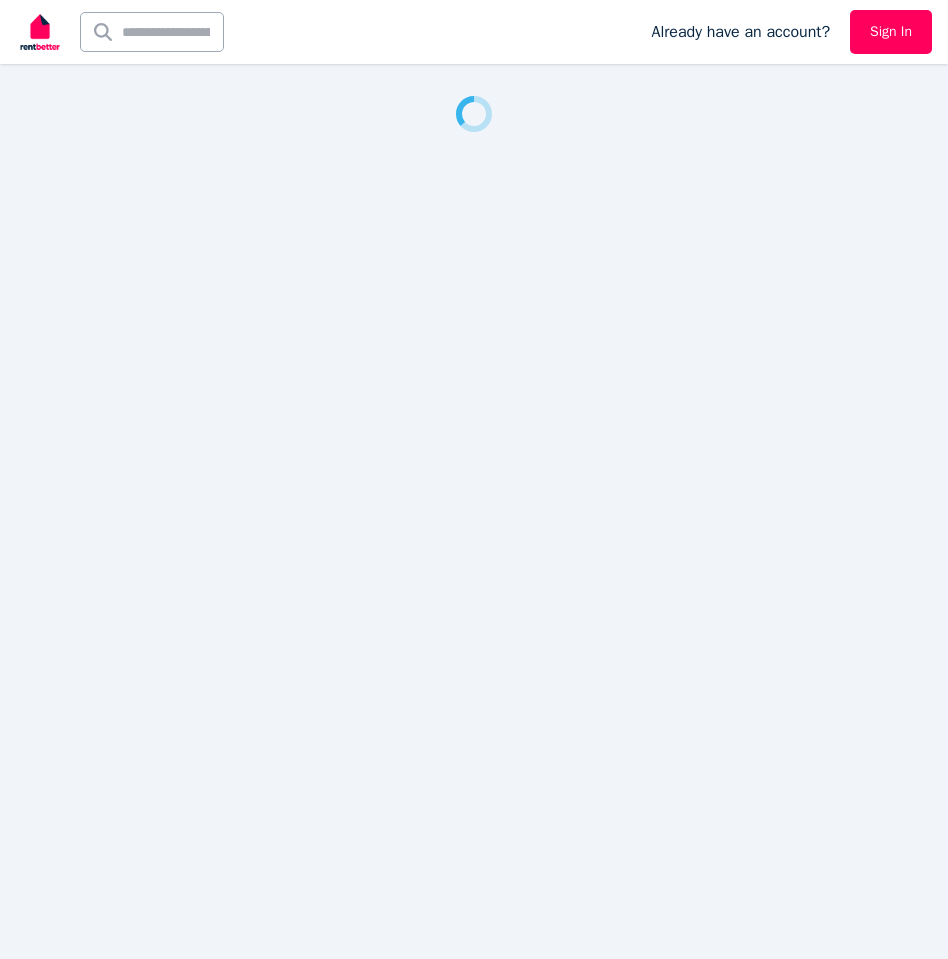 scroll, scrollTop: 0, scrollLeft: 0, axis: both 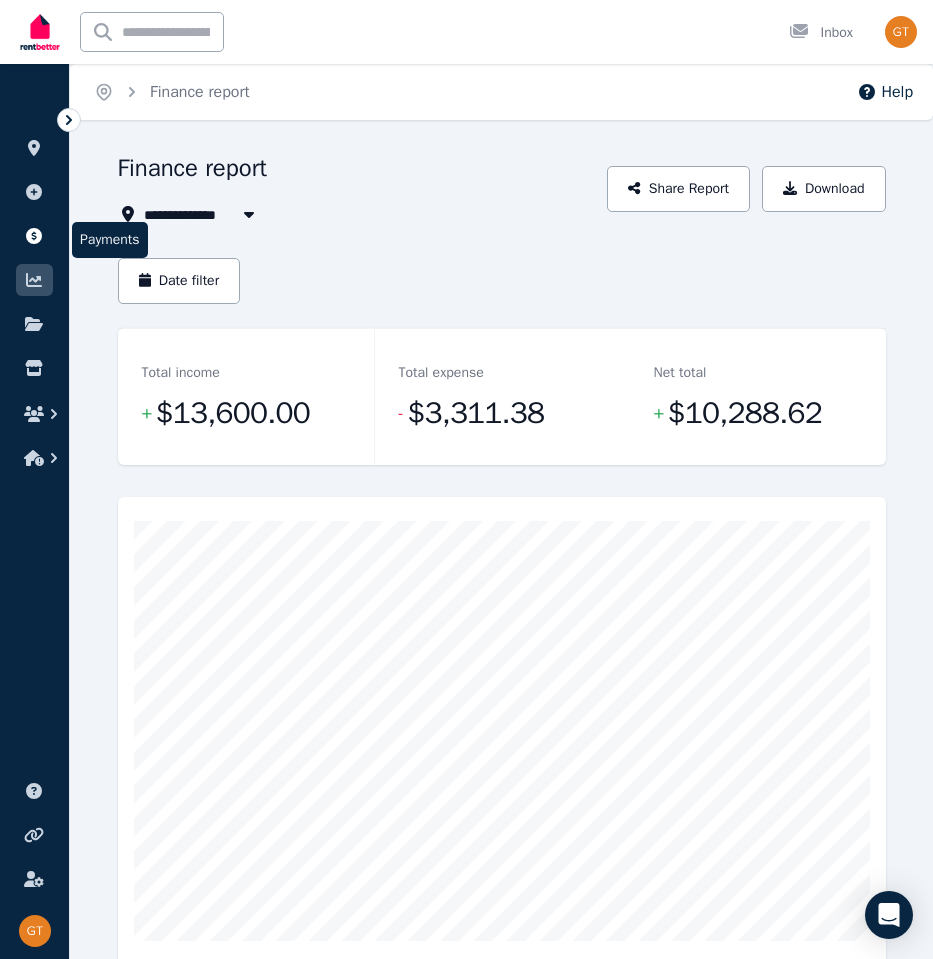 click 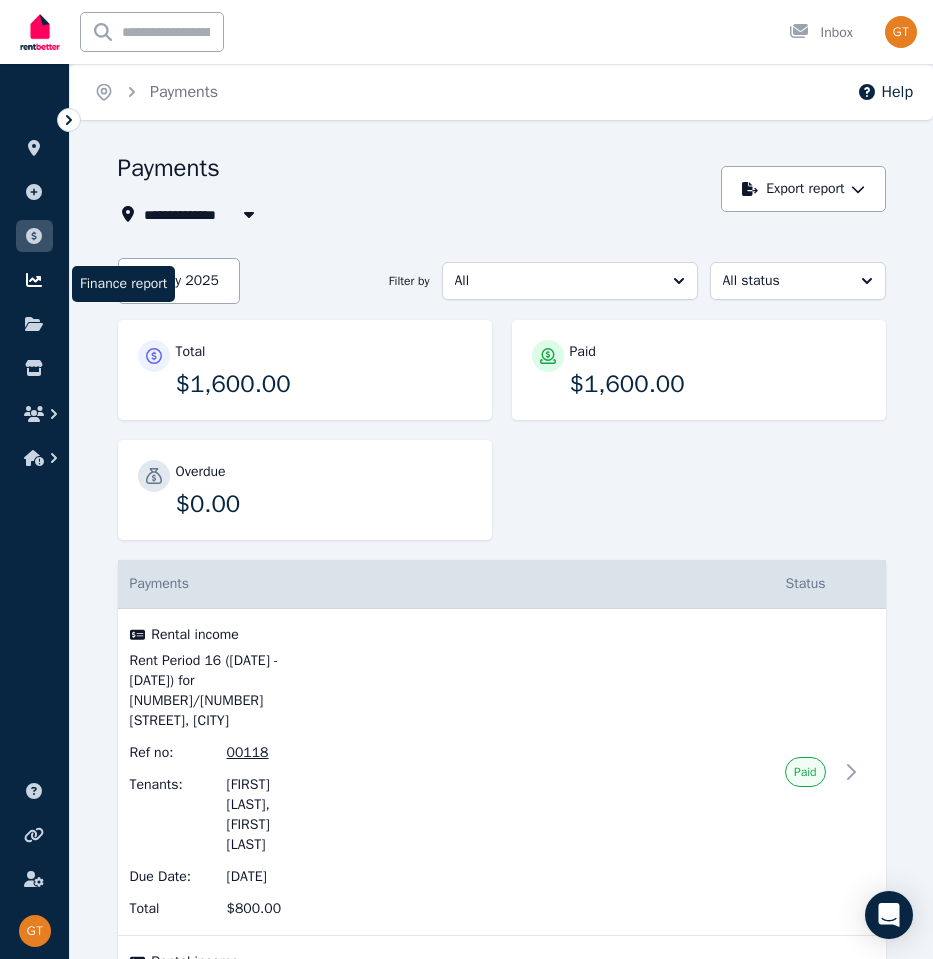 click 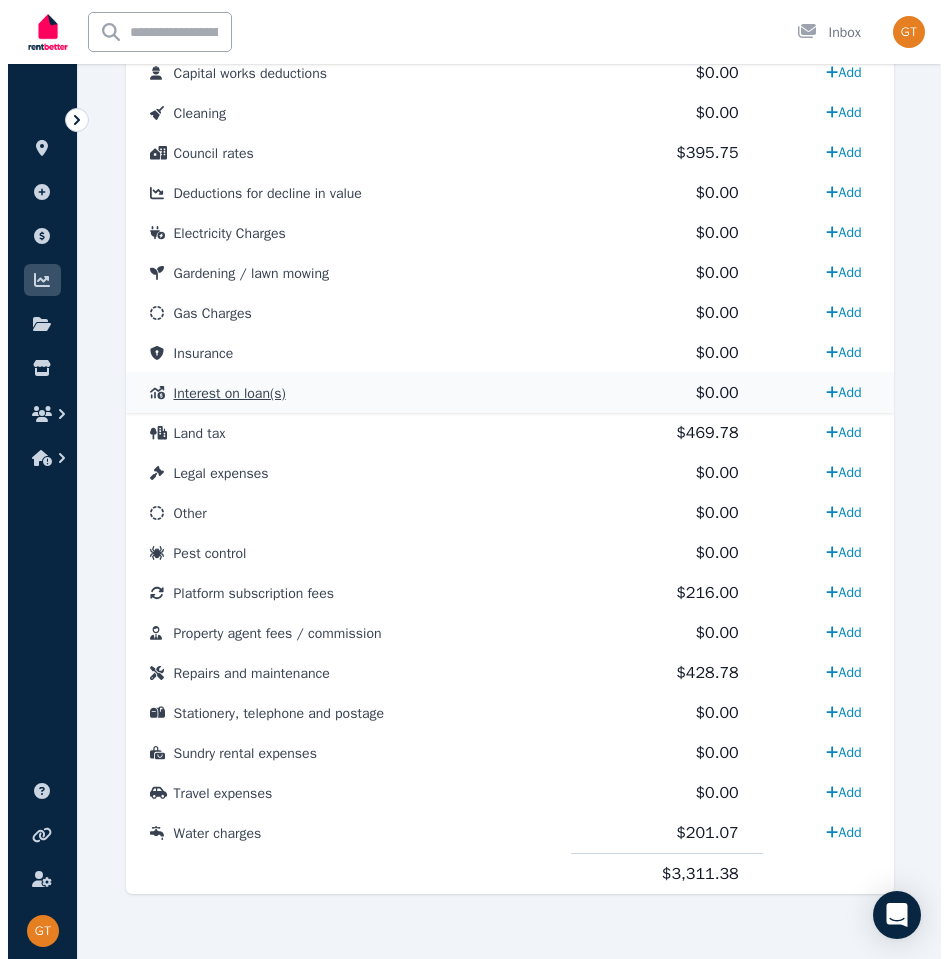 scroll, scrollTop: 1293, scrollLeft: 0, axis: vertical 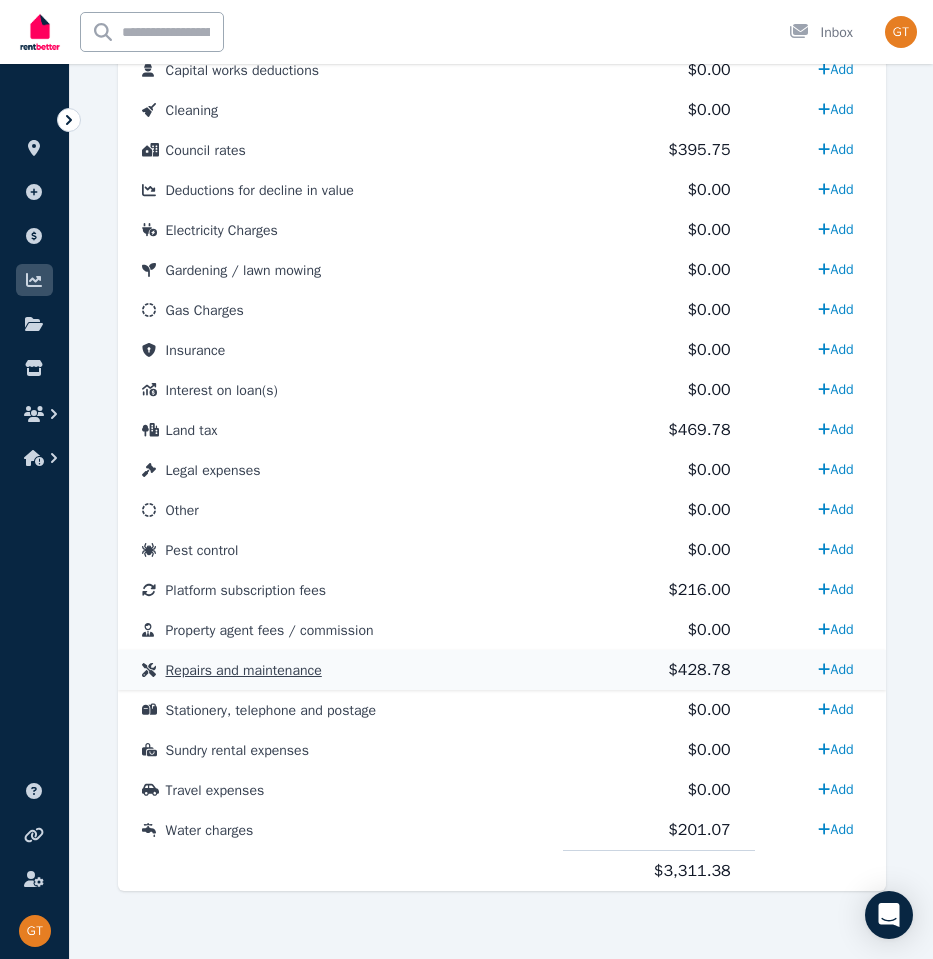 click on "Repairs and maintenance" at bounding box center [244, 670] 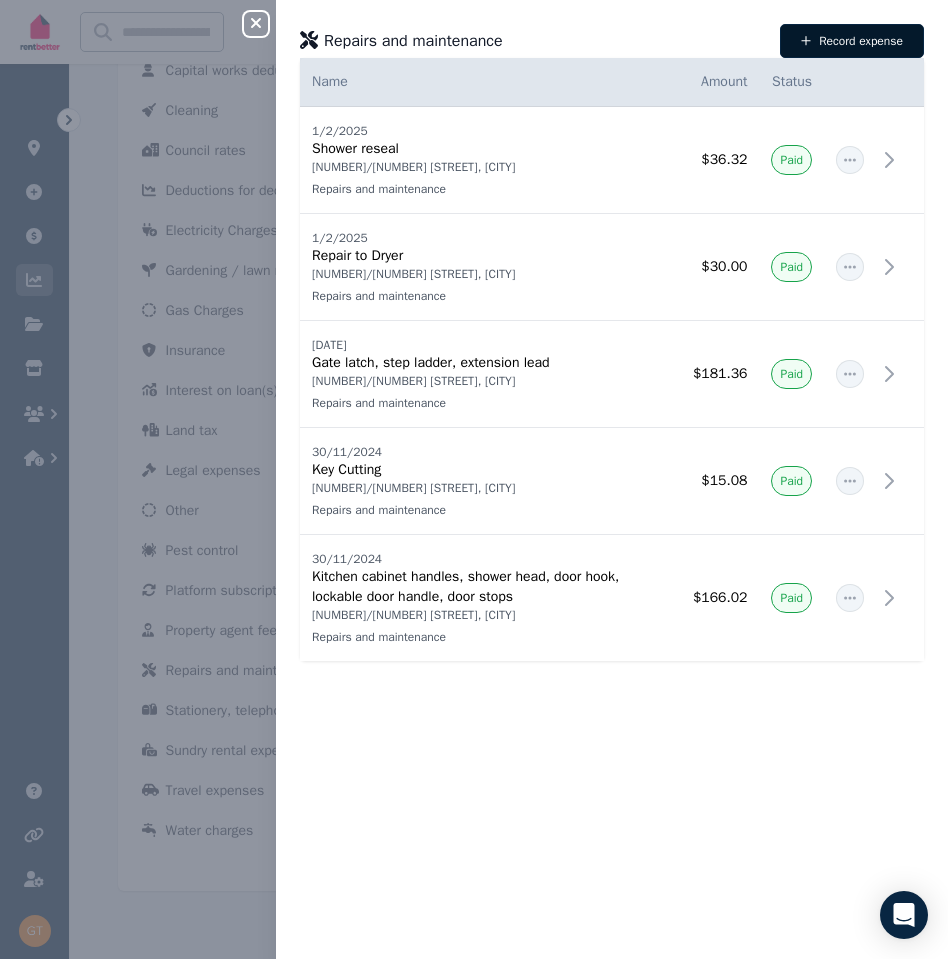 click on "Record expense" at bounding box center [852, 41] 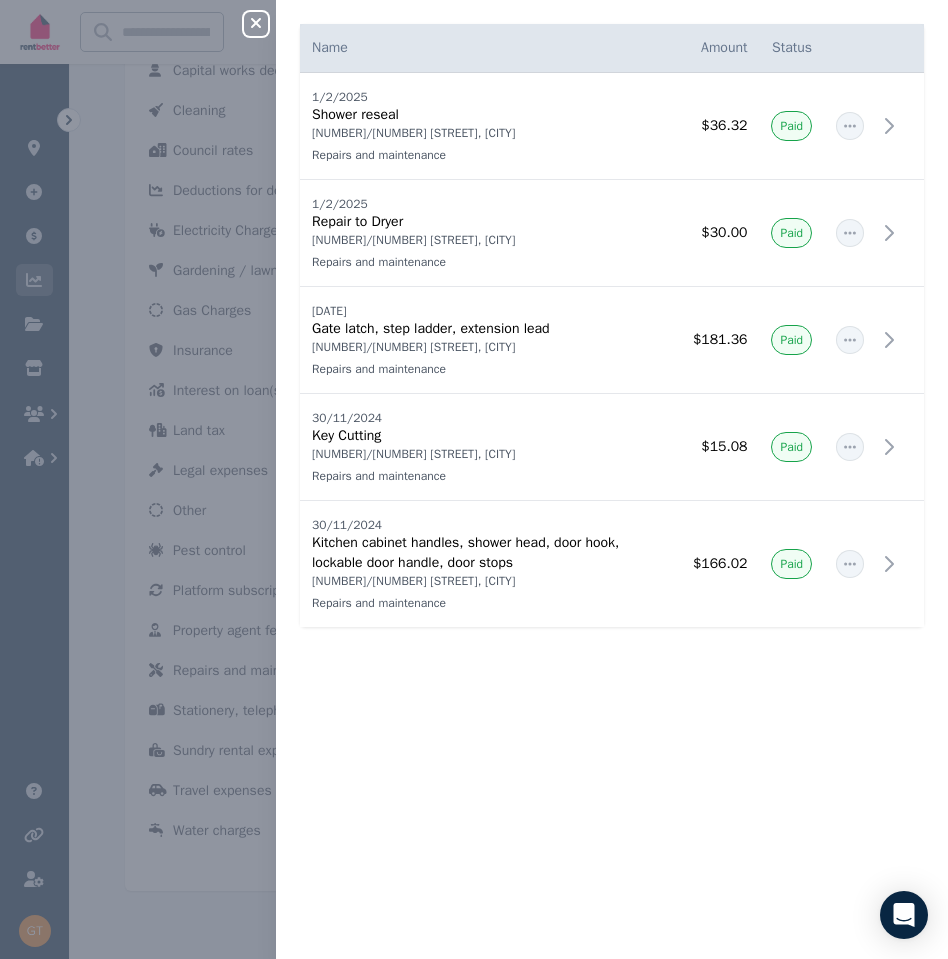 select on "**********" 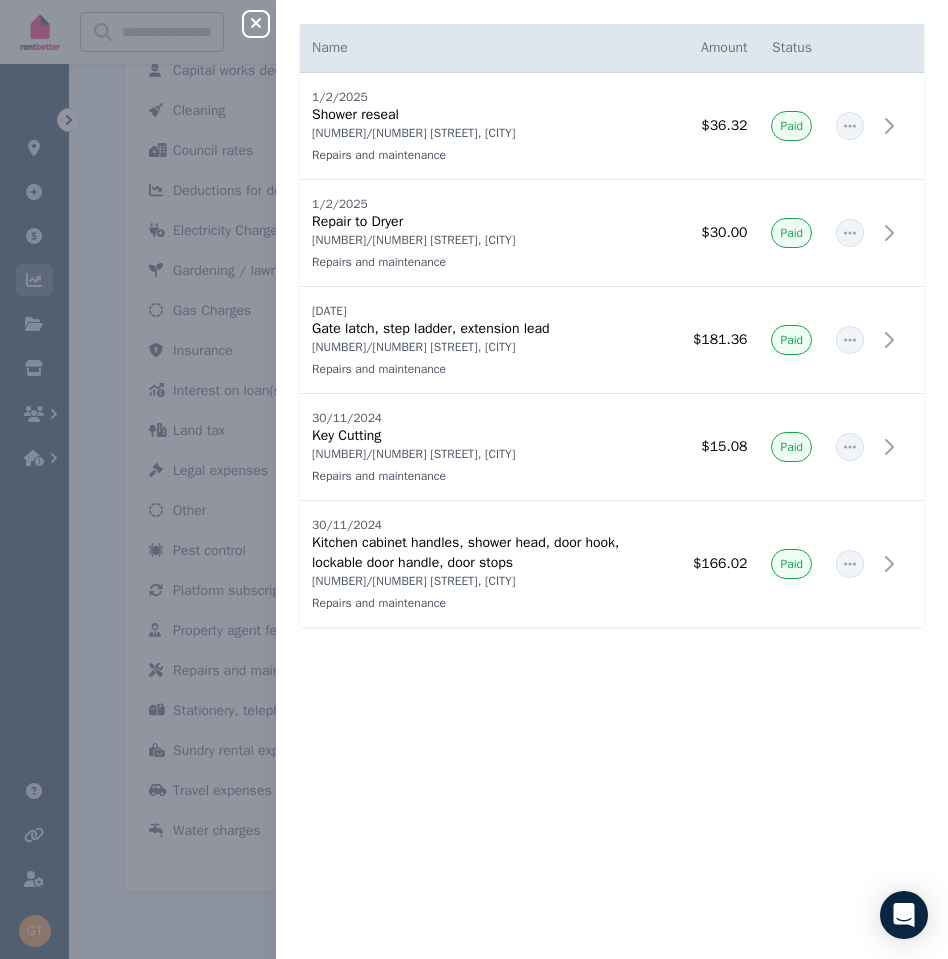 select on "**********" 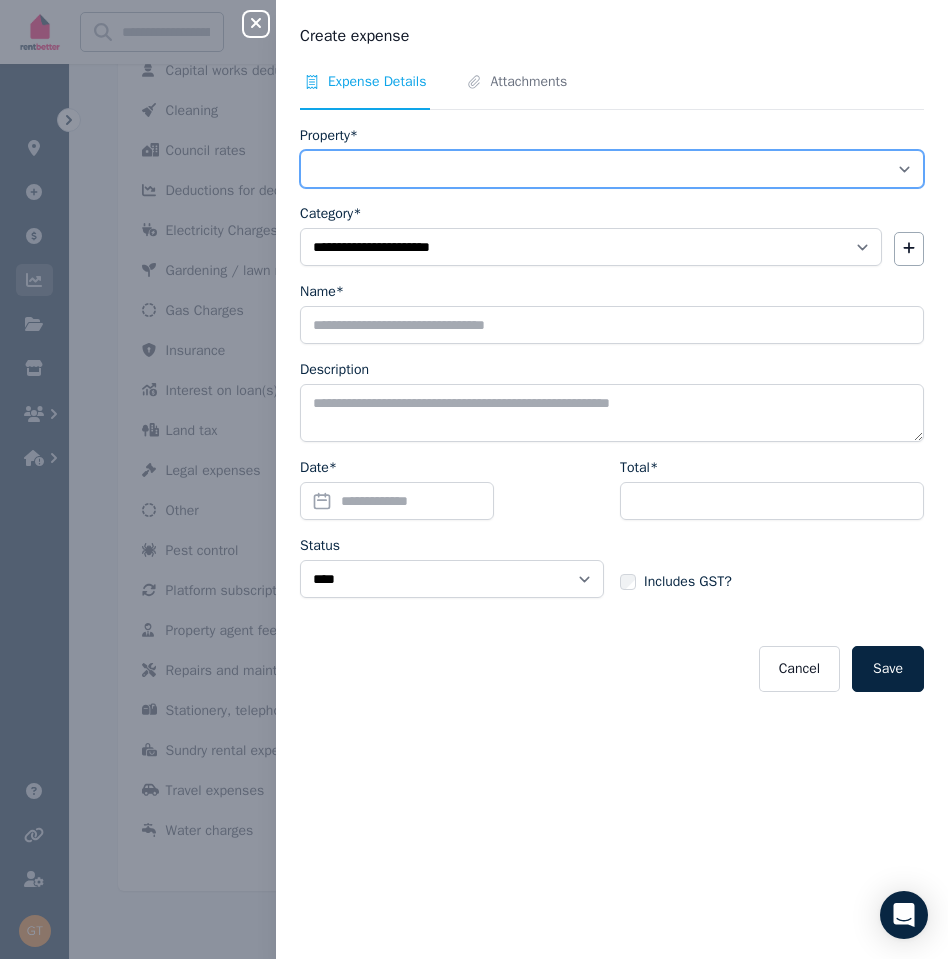 select on "**********" 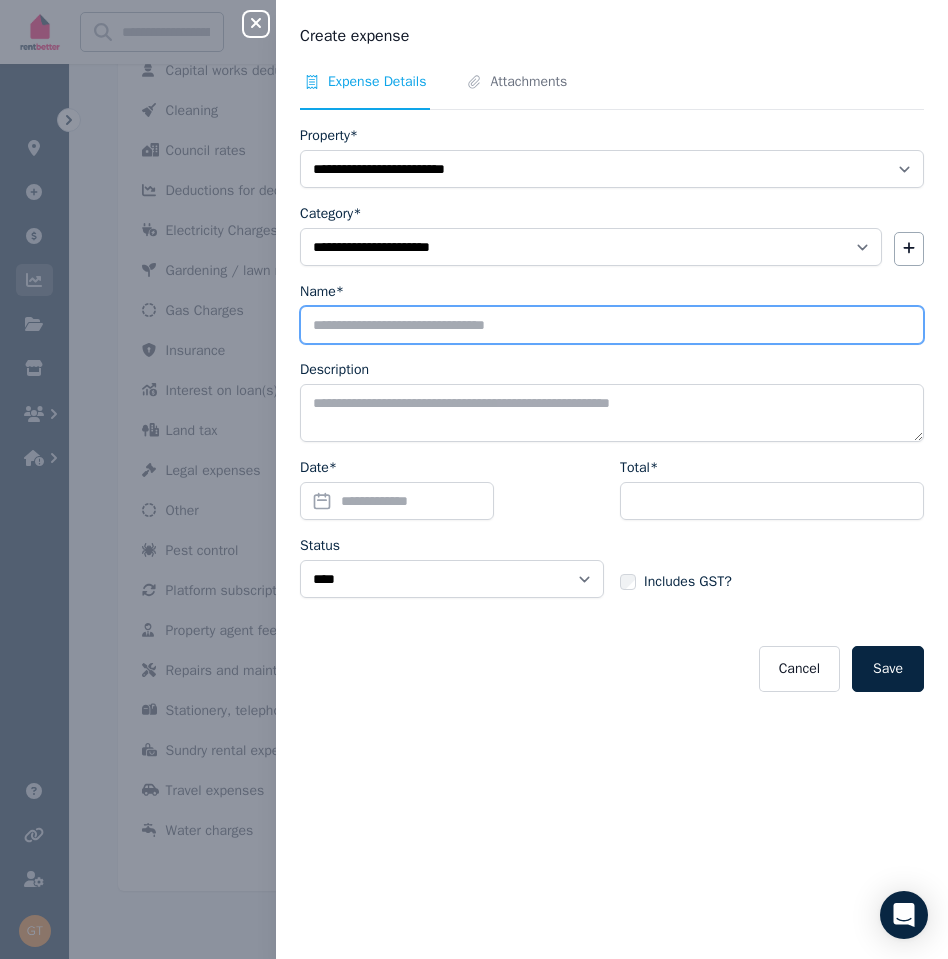 click on "Name*" at bounding box center (612, 325) 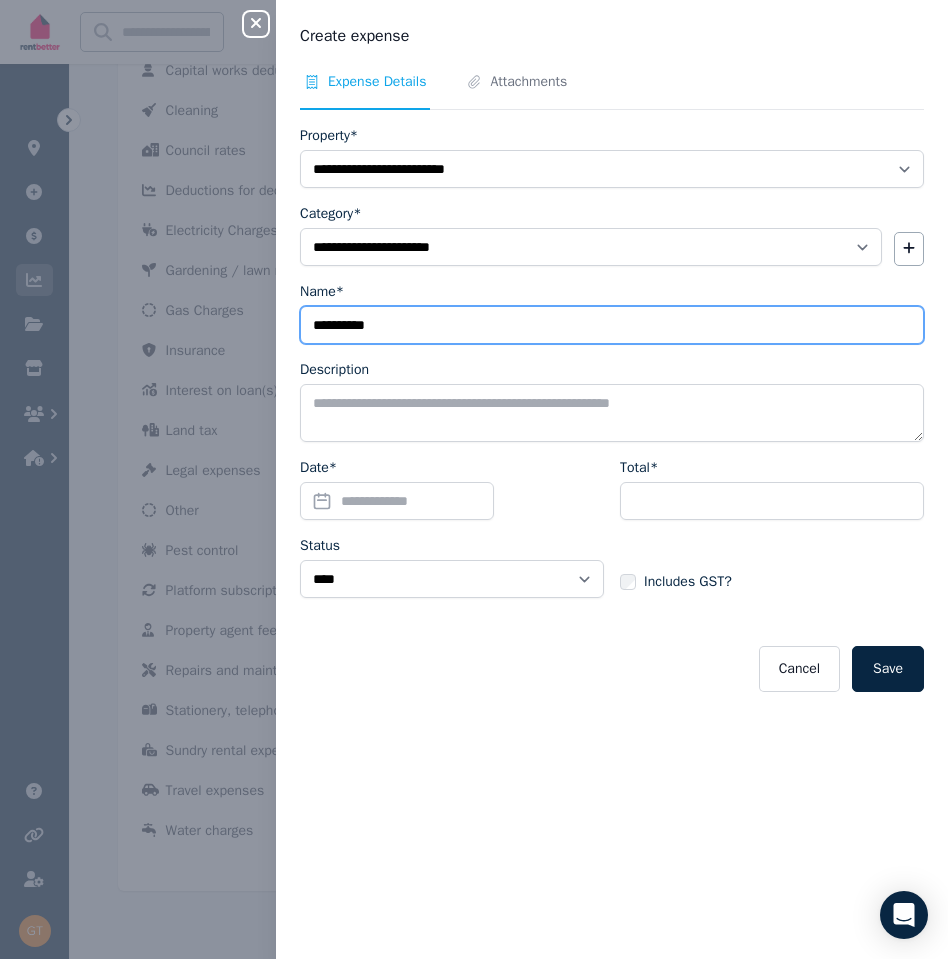 type on "**********" 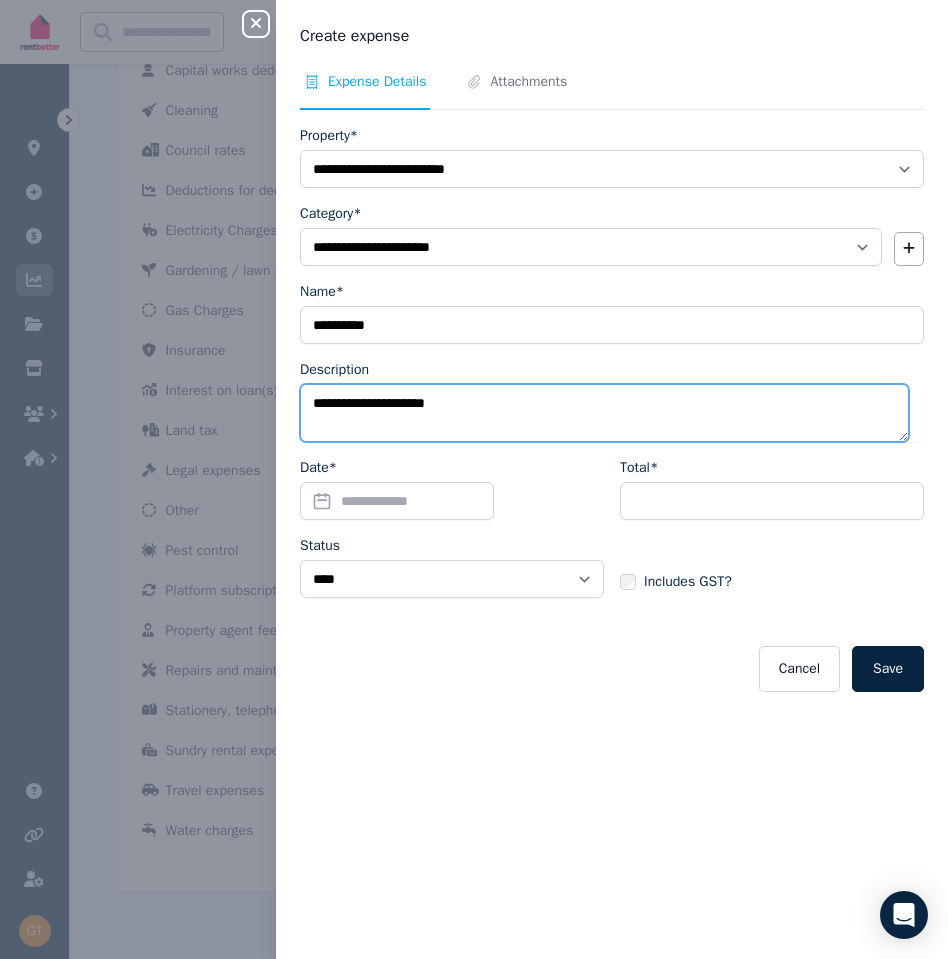type on "**********" 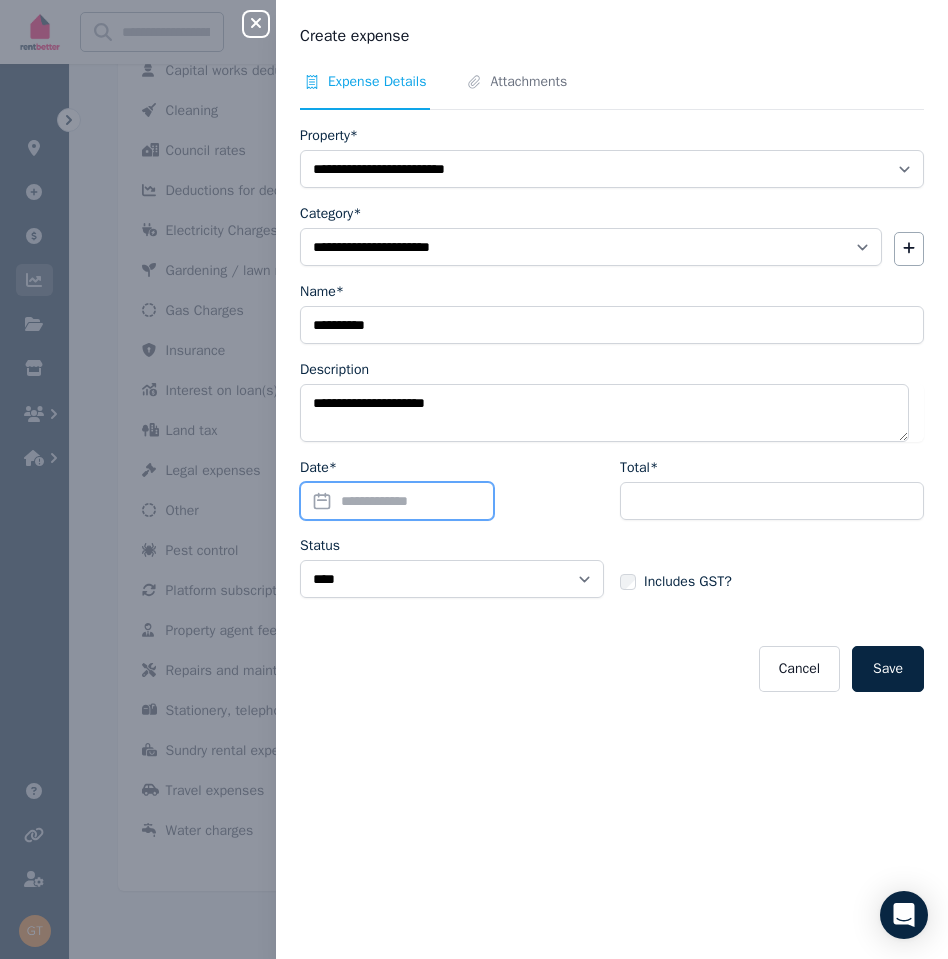 click on "Date*" at bounding box center [397, 501] 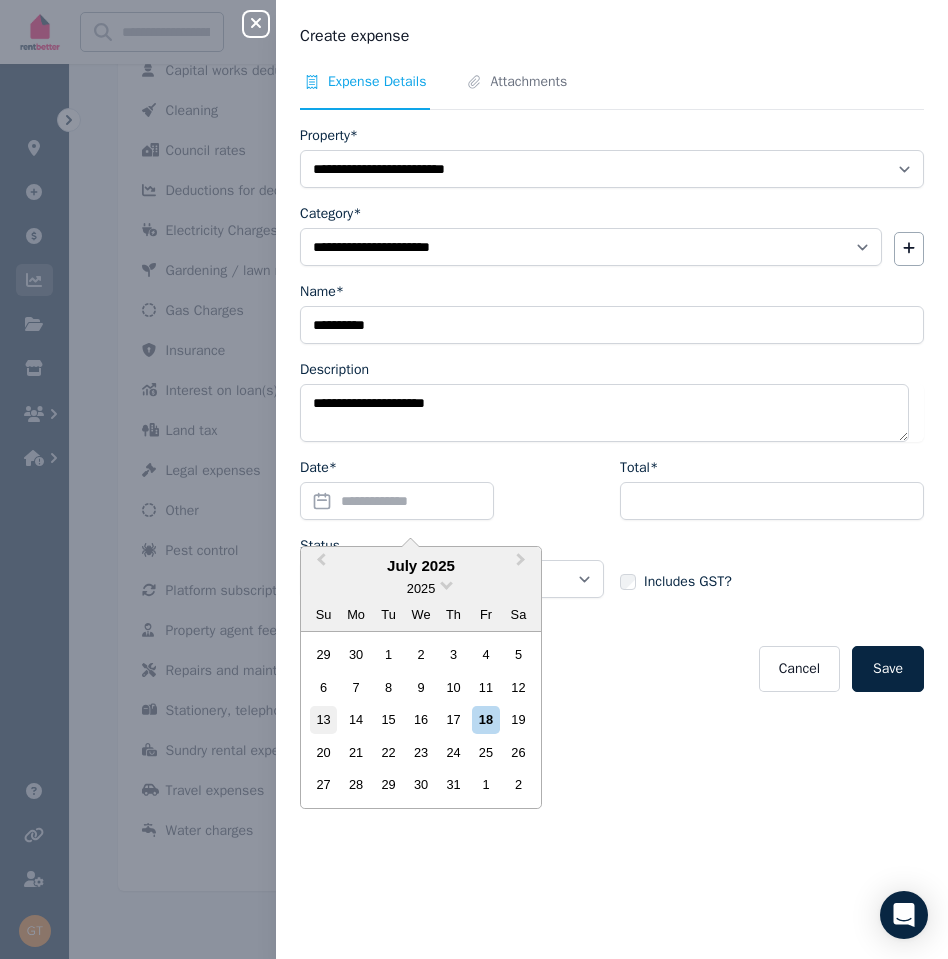 click on "13" at bounding box center (323, 719) 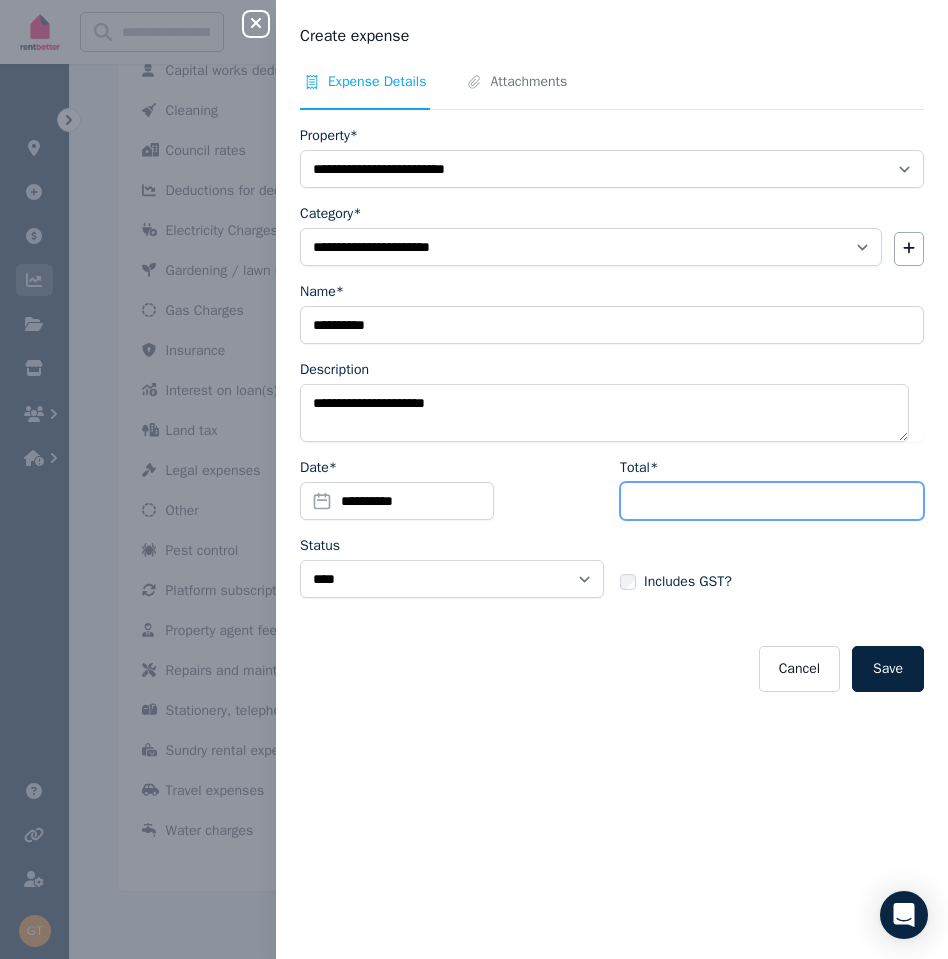 click on "Total*" at bounding box center [772, 501] 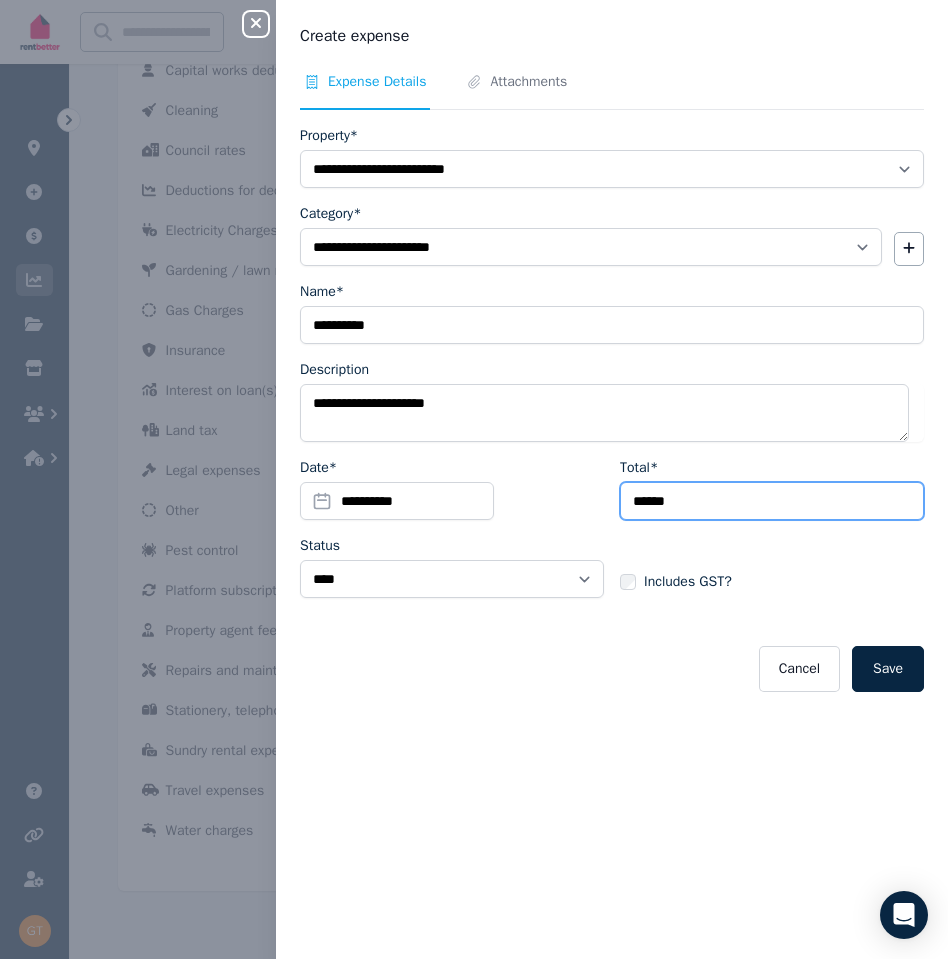 type on "******" 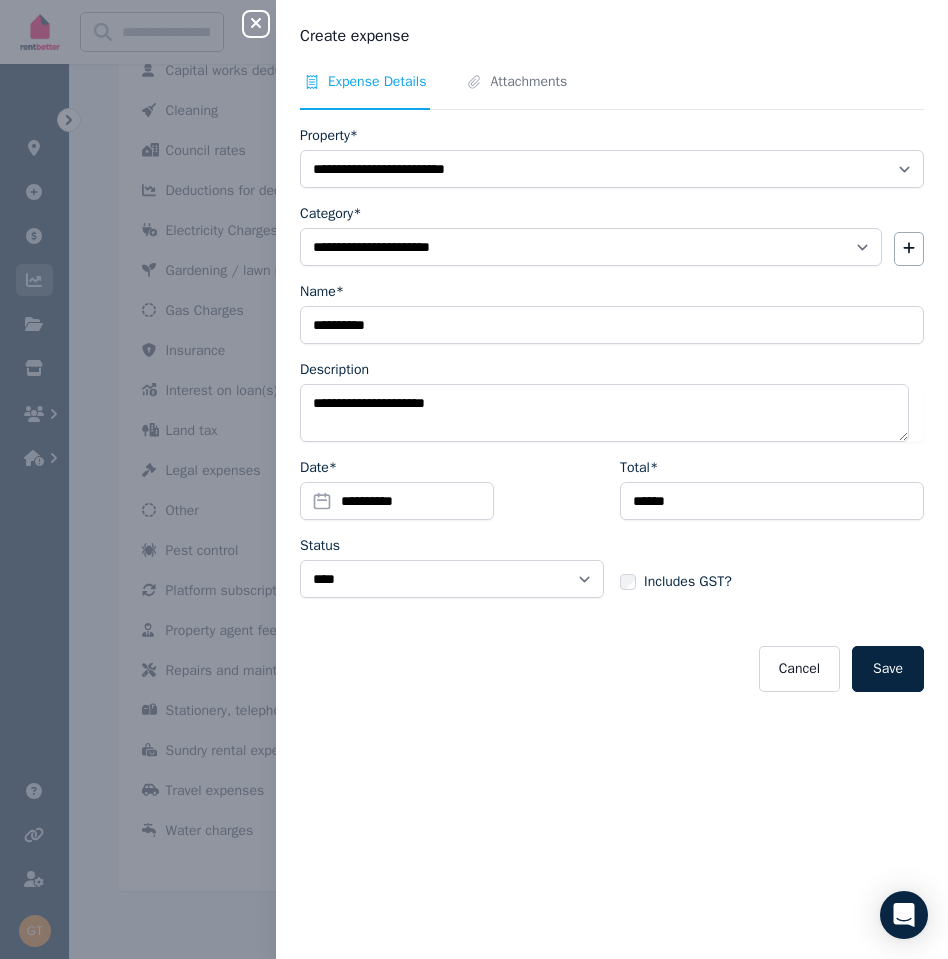 click on "**********" at bounding box center (612, 409) 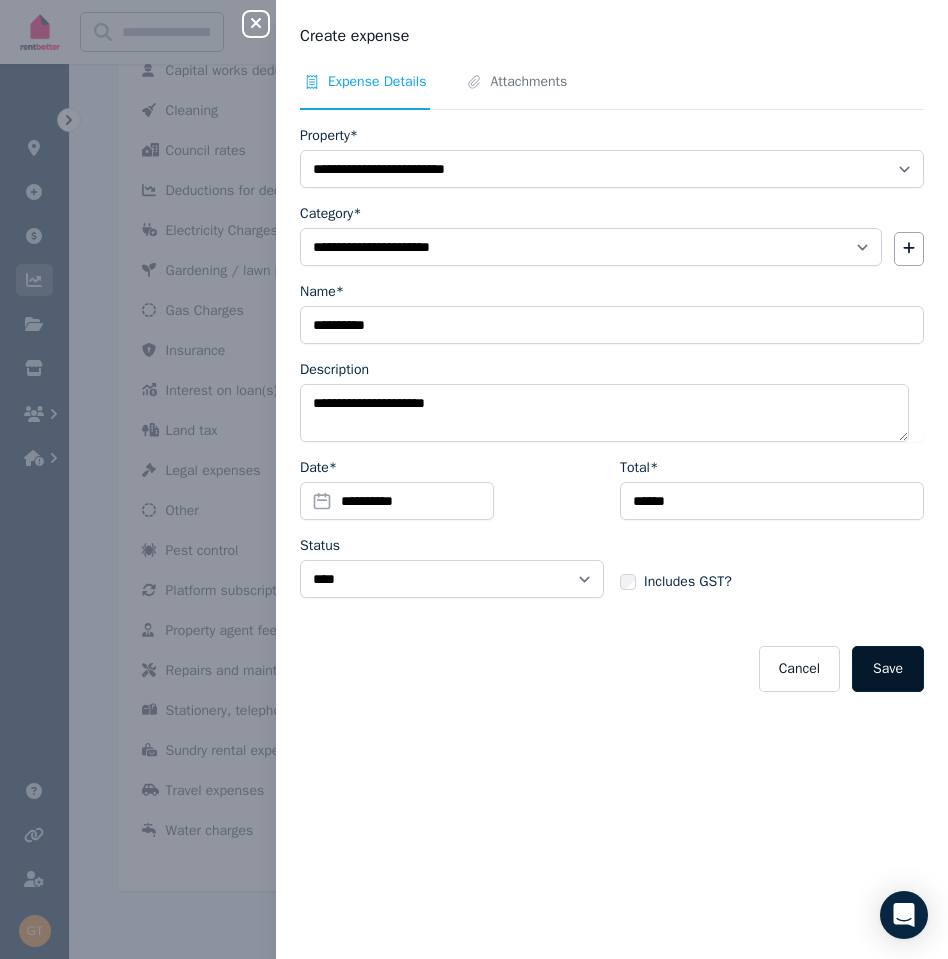 click on "Save" at bounding box center (888, 669) 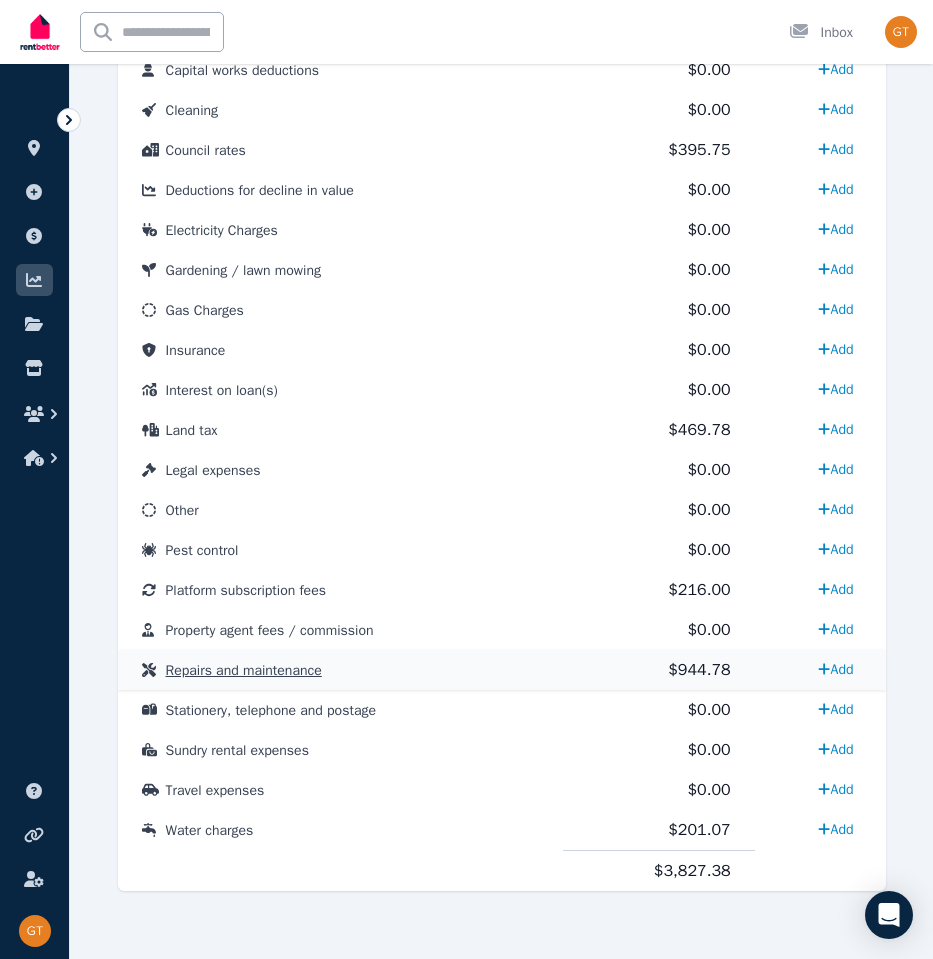 click on "Repairs and maintenance" at bounding box center (244, 670) 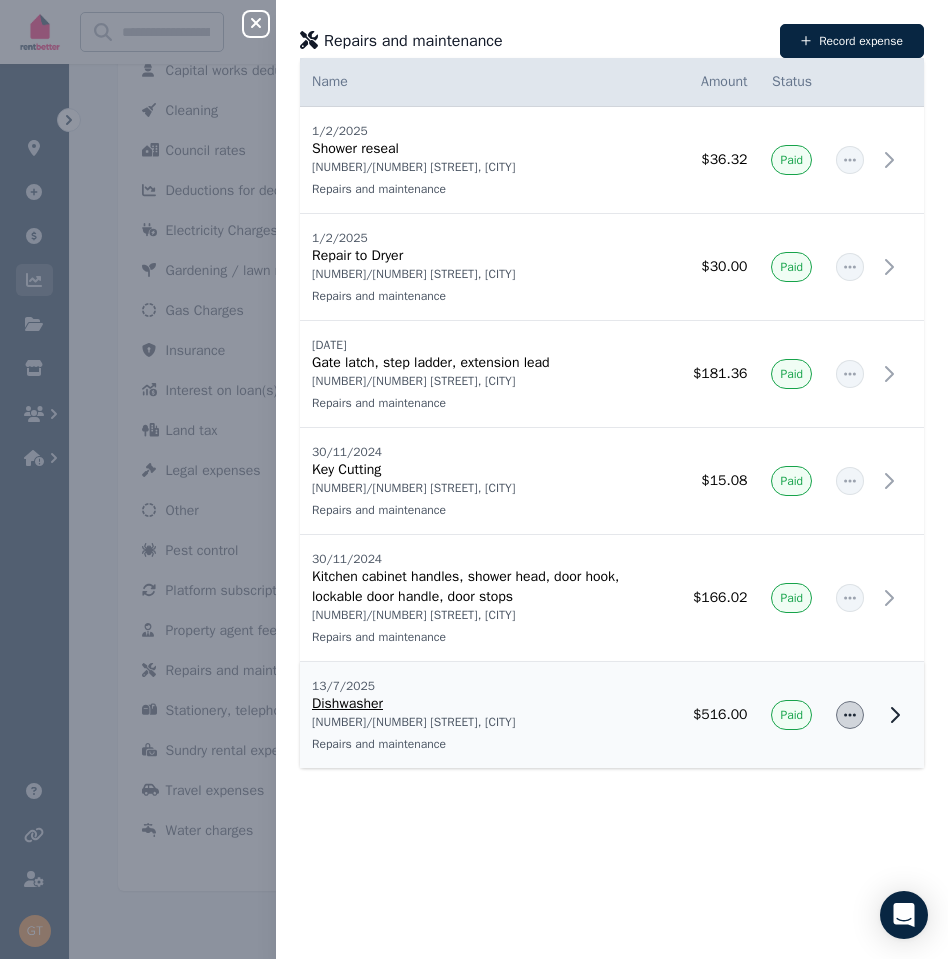 click 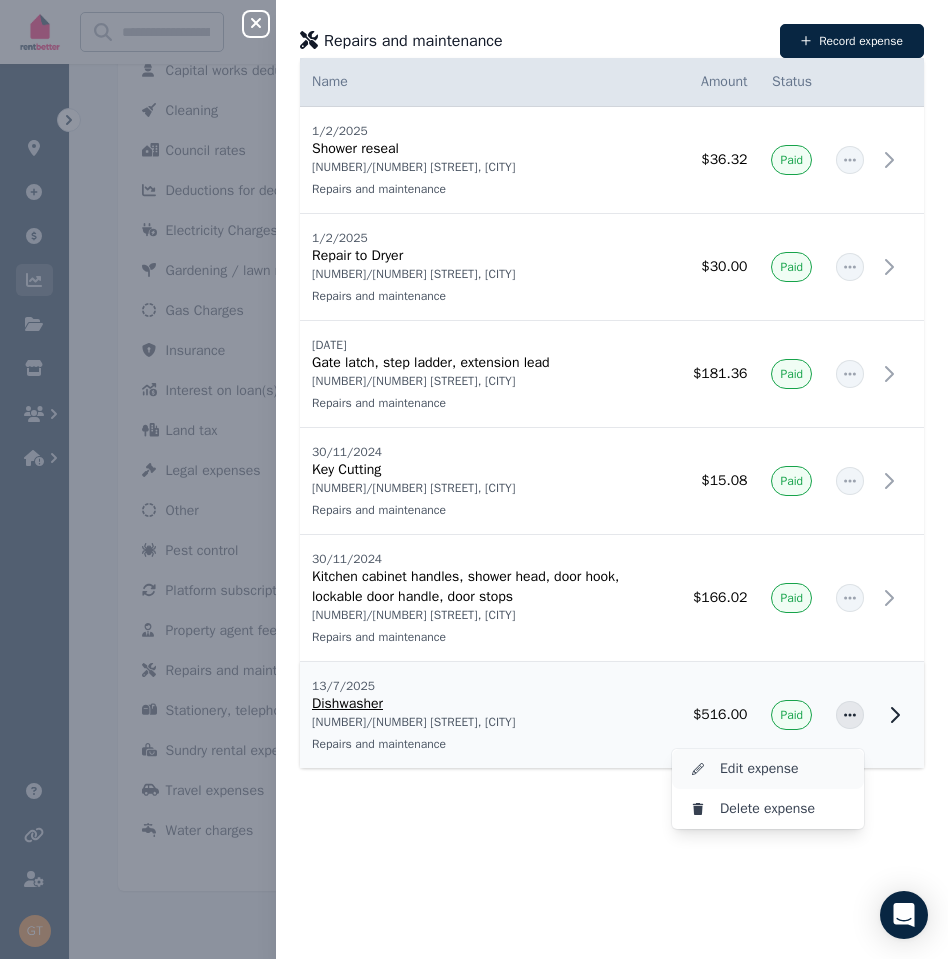 click on "Edit expense" at bounding box center (784, 769) 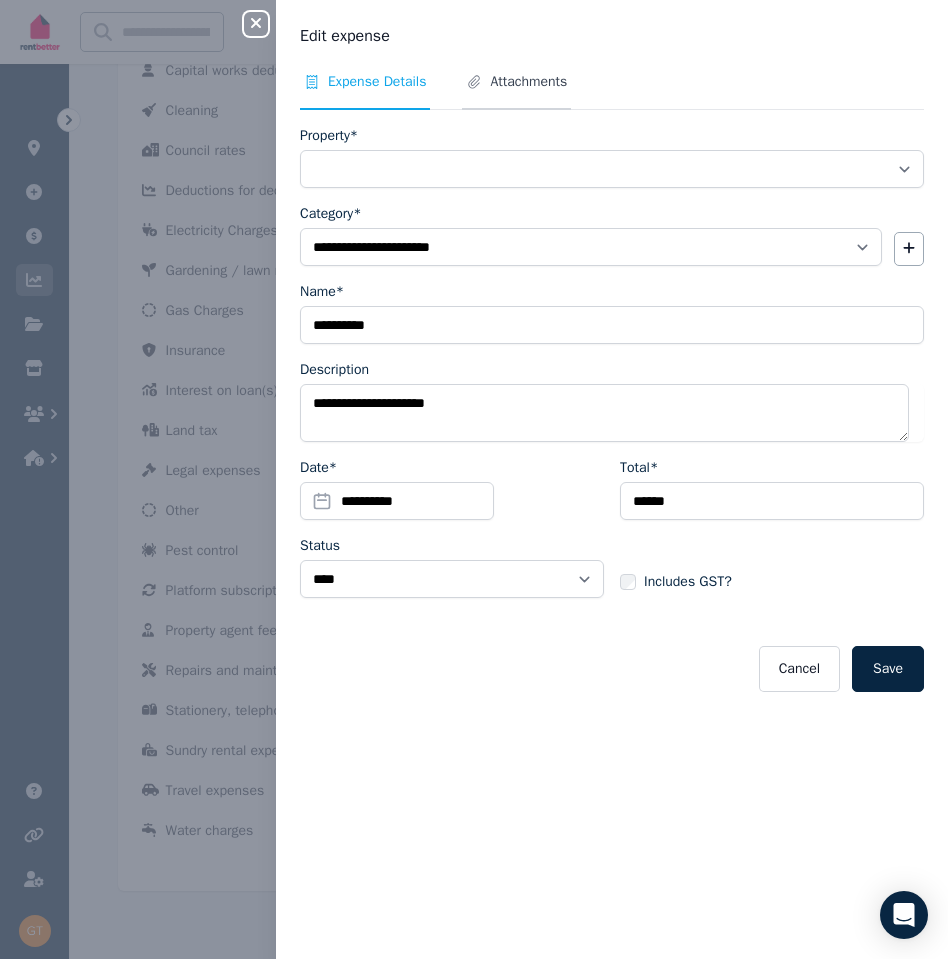 click on "Attachments" at bounding box center (528, 82) 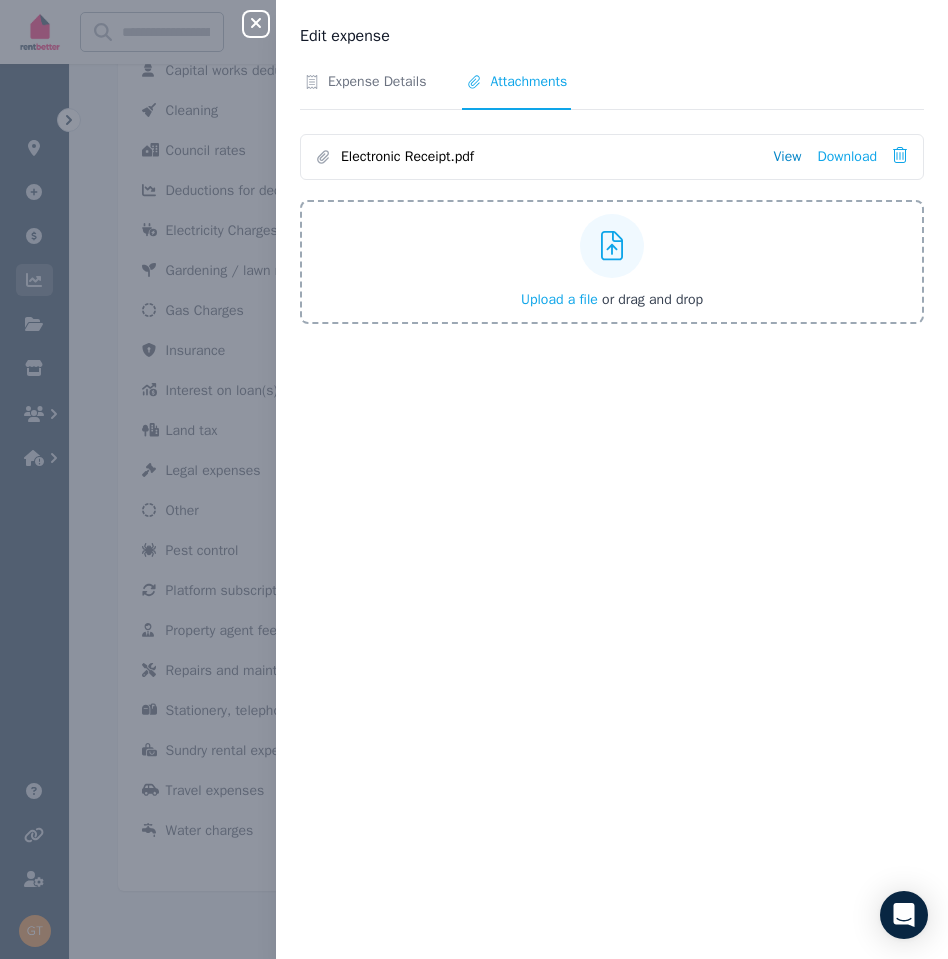 click on "View" at bounding box center (787, 157) 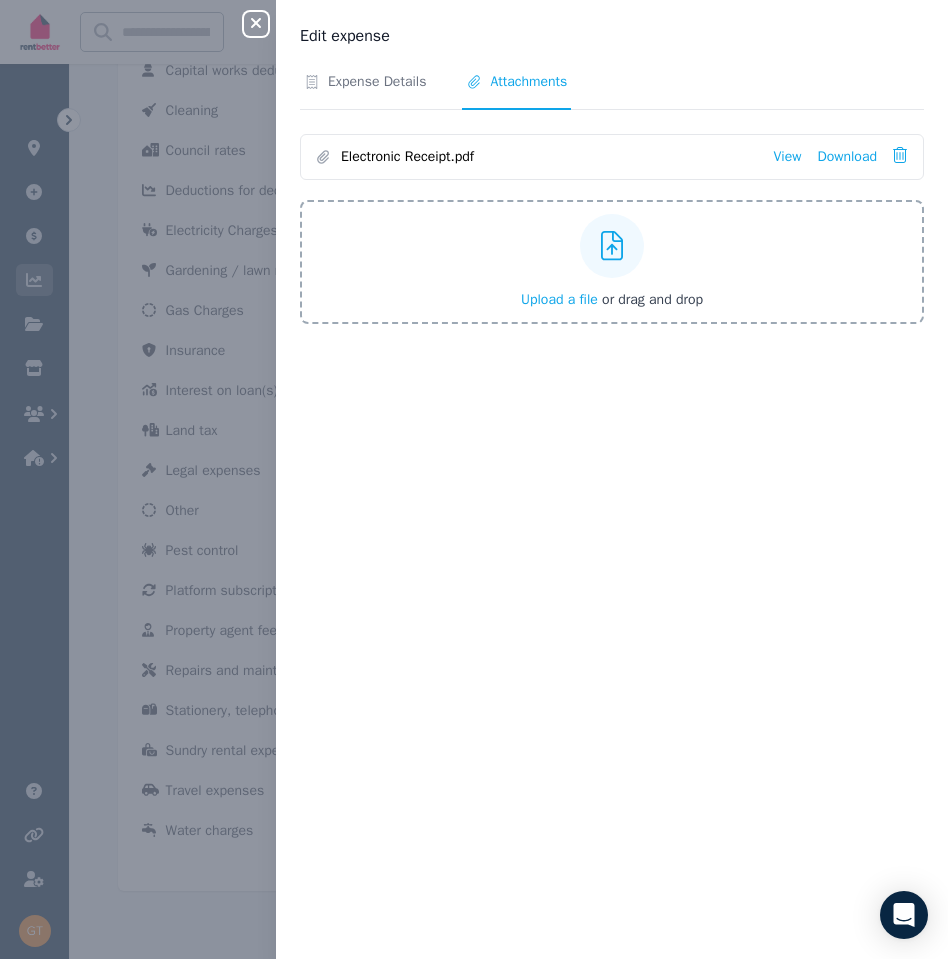 click 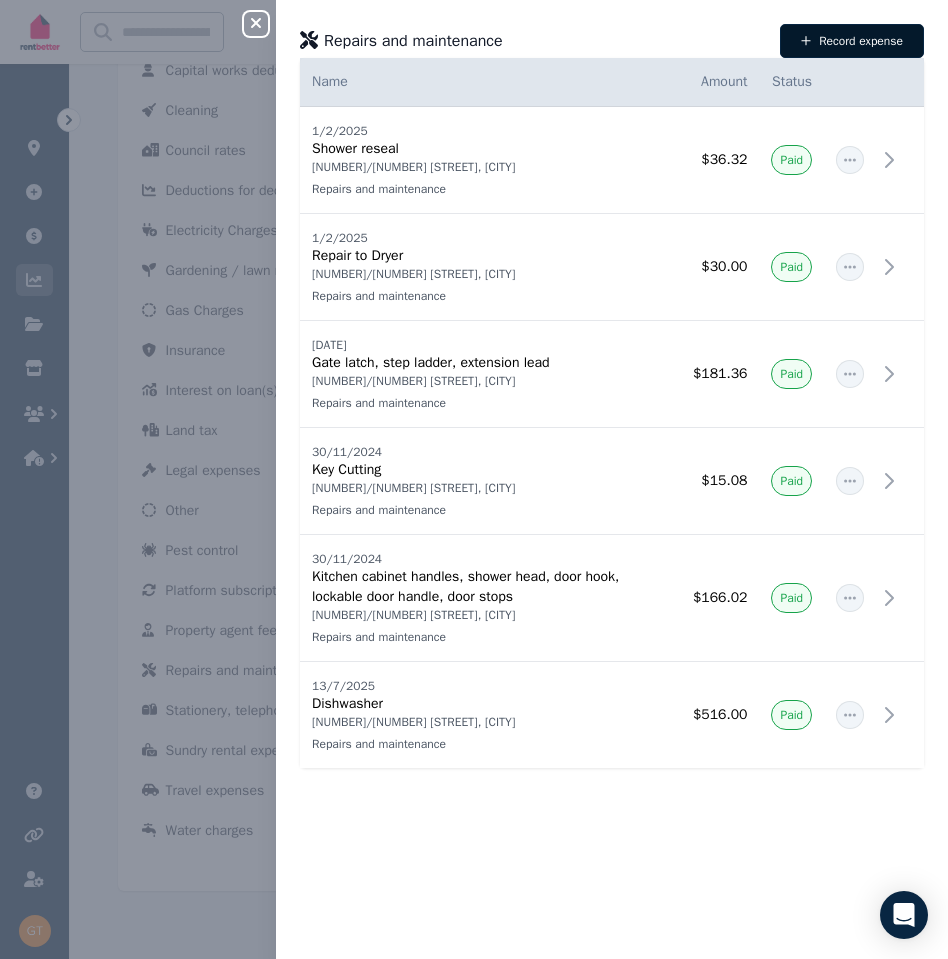 drag, startPoint x: 15, startPoint y: 118, endPoint x: 827, endPoint y: 44, distance: 815.3649 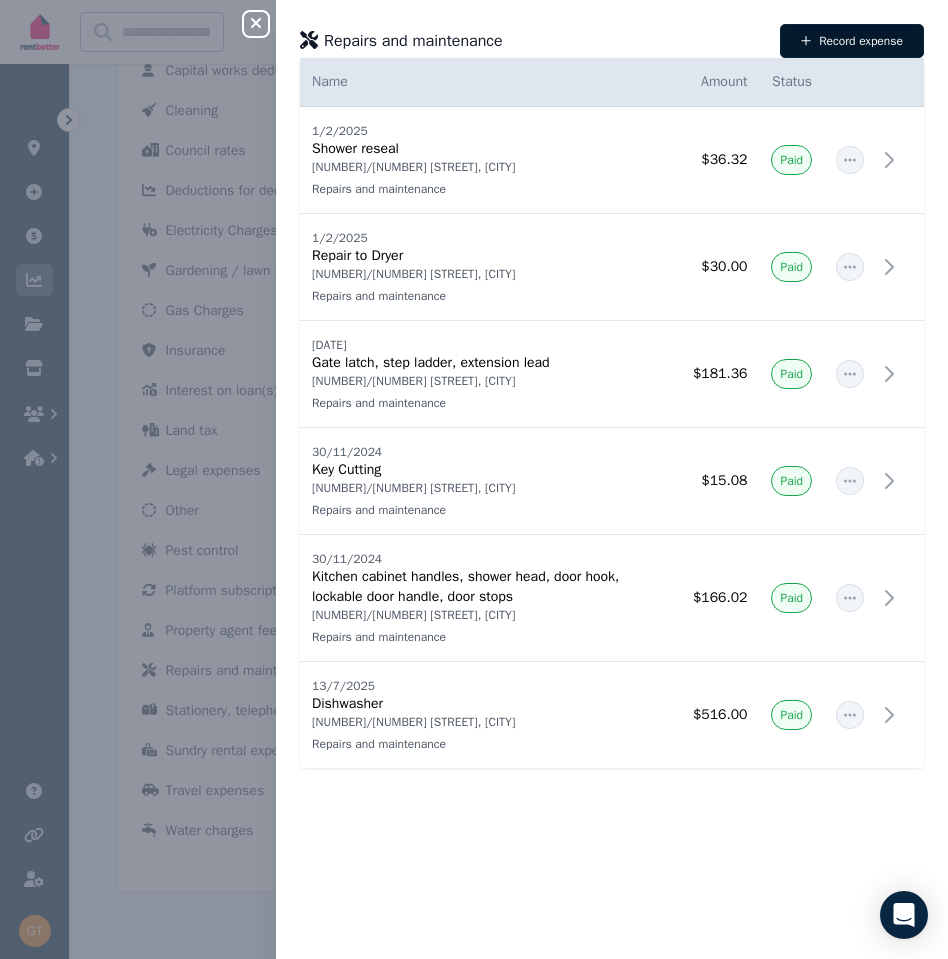 click on "Record expense" at bounding box center [852, 41] 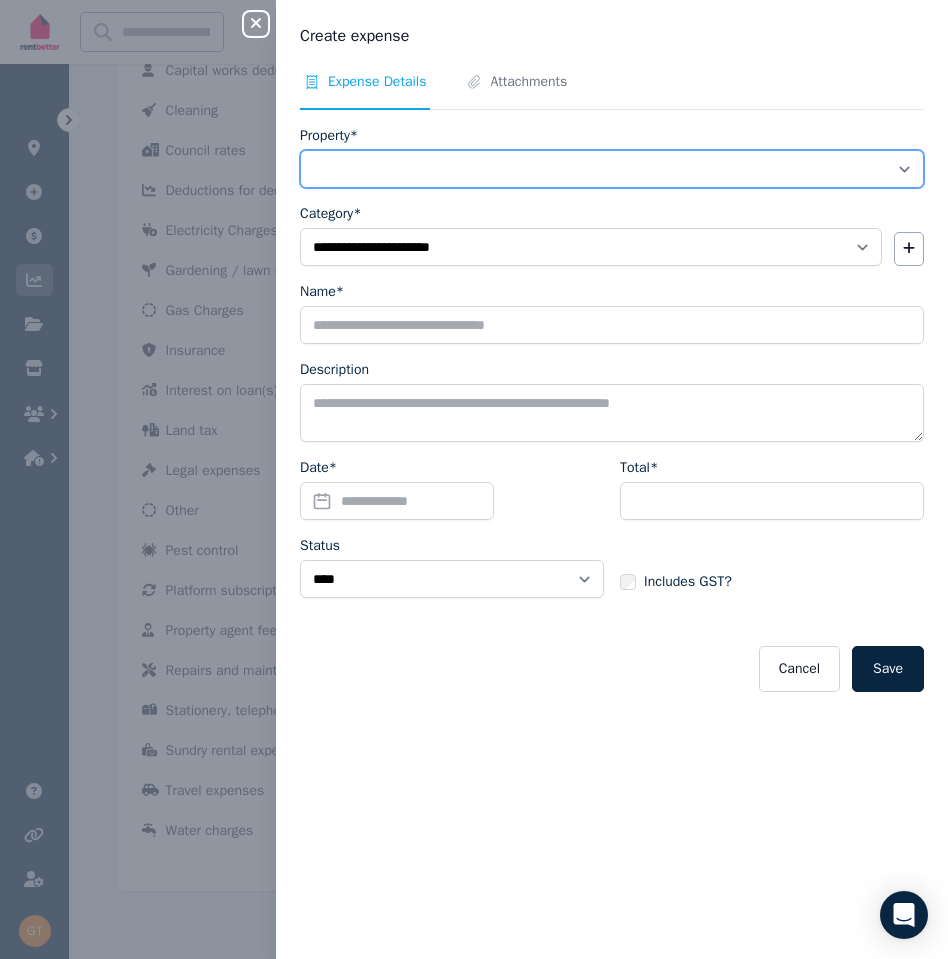 select on "**********" 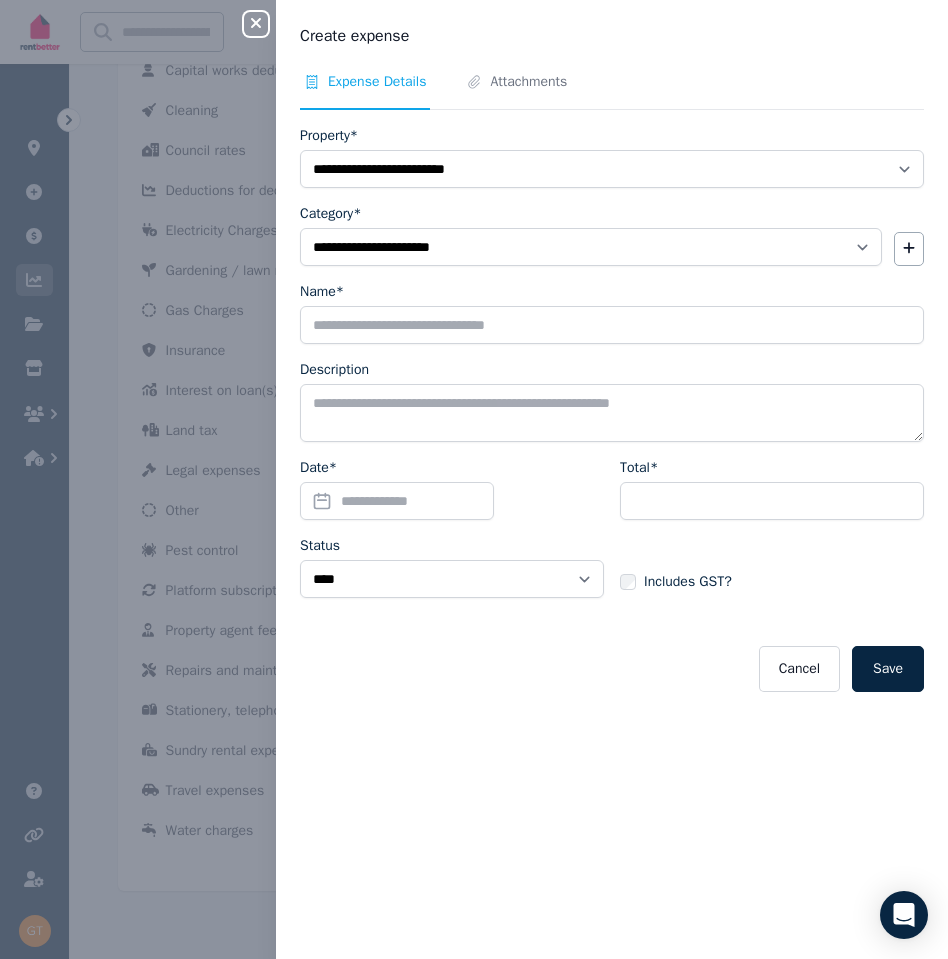 click on "Name*" at bounding box center [612, 313] 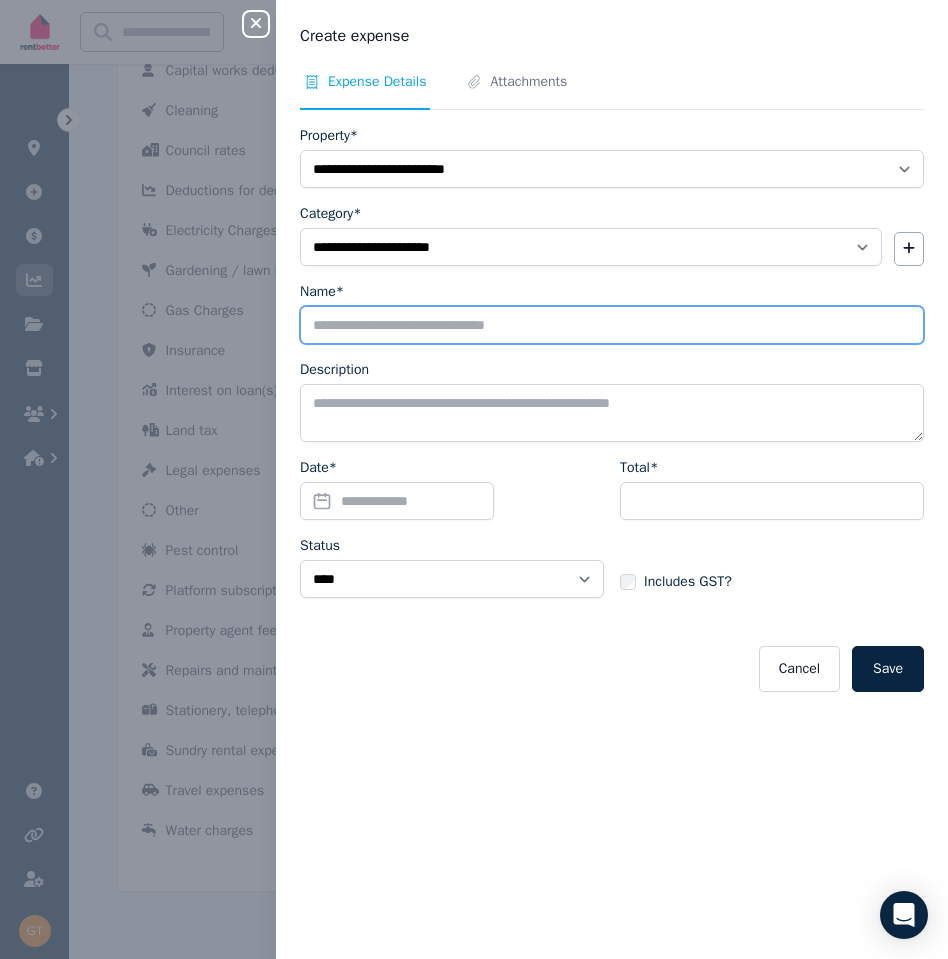 click on "Name*" at bounding box center [612, 325] 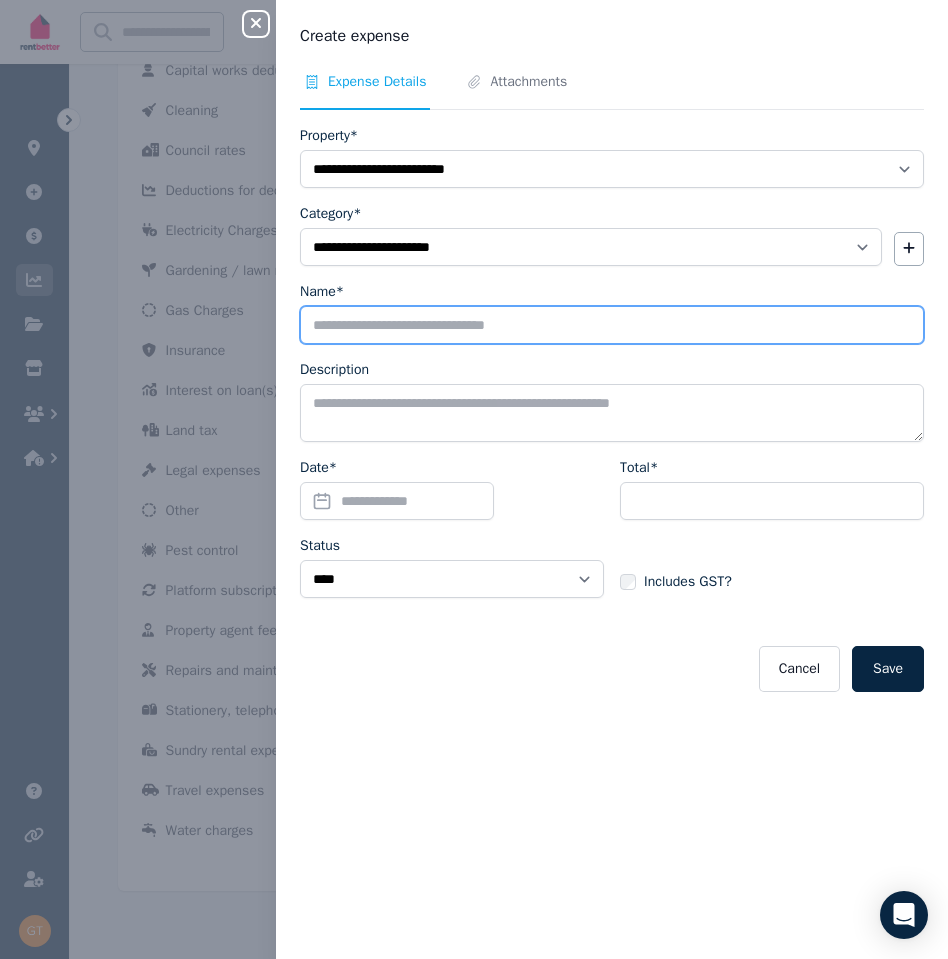 drag, startPoint x: 827, startPoint y: 44, endPoint x: 373, endPoint y: 333, distance: 538.1793 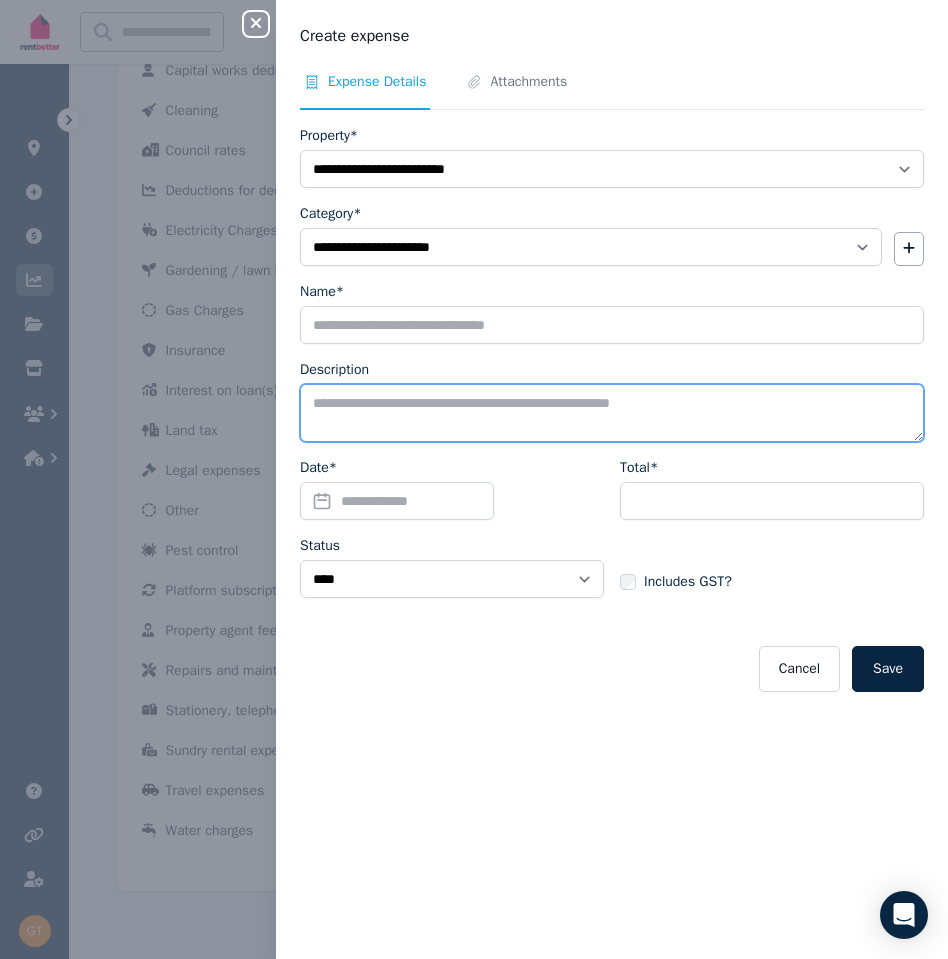 click on "Description" at bounding box center [612, 413] 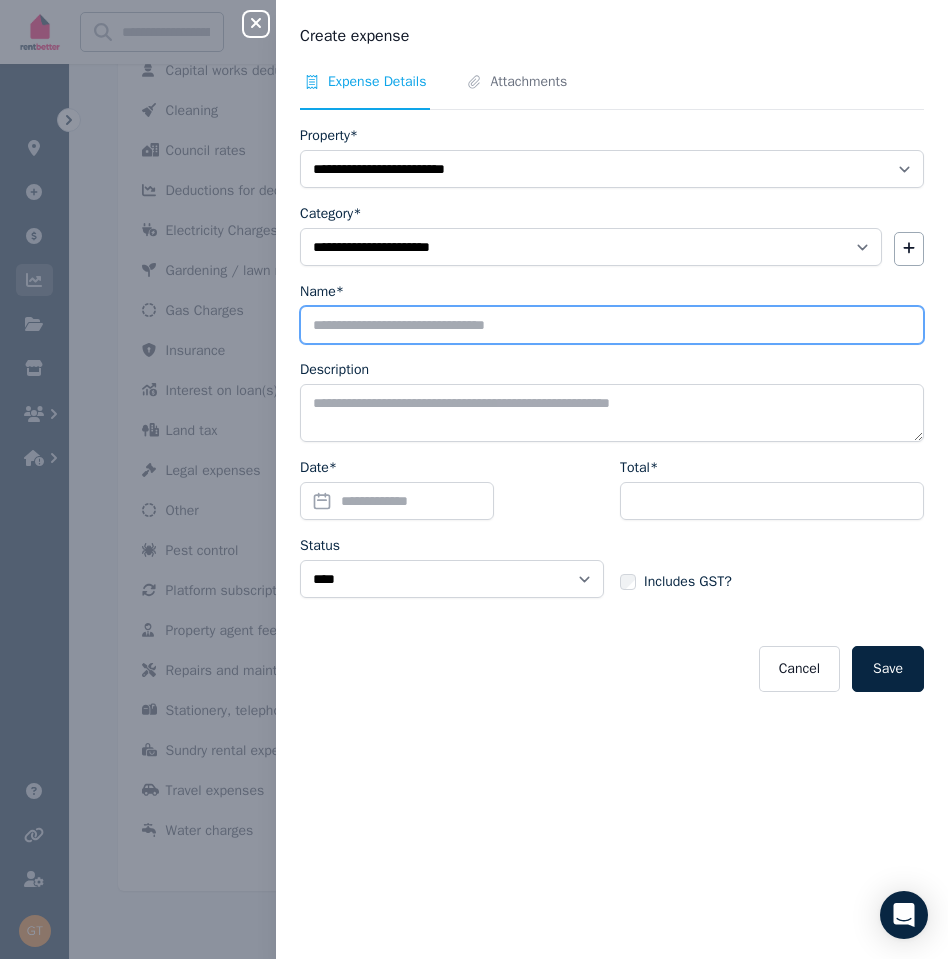 click on "Name*" at bounding box center [612, 325] 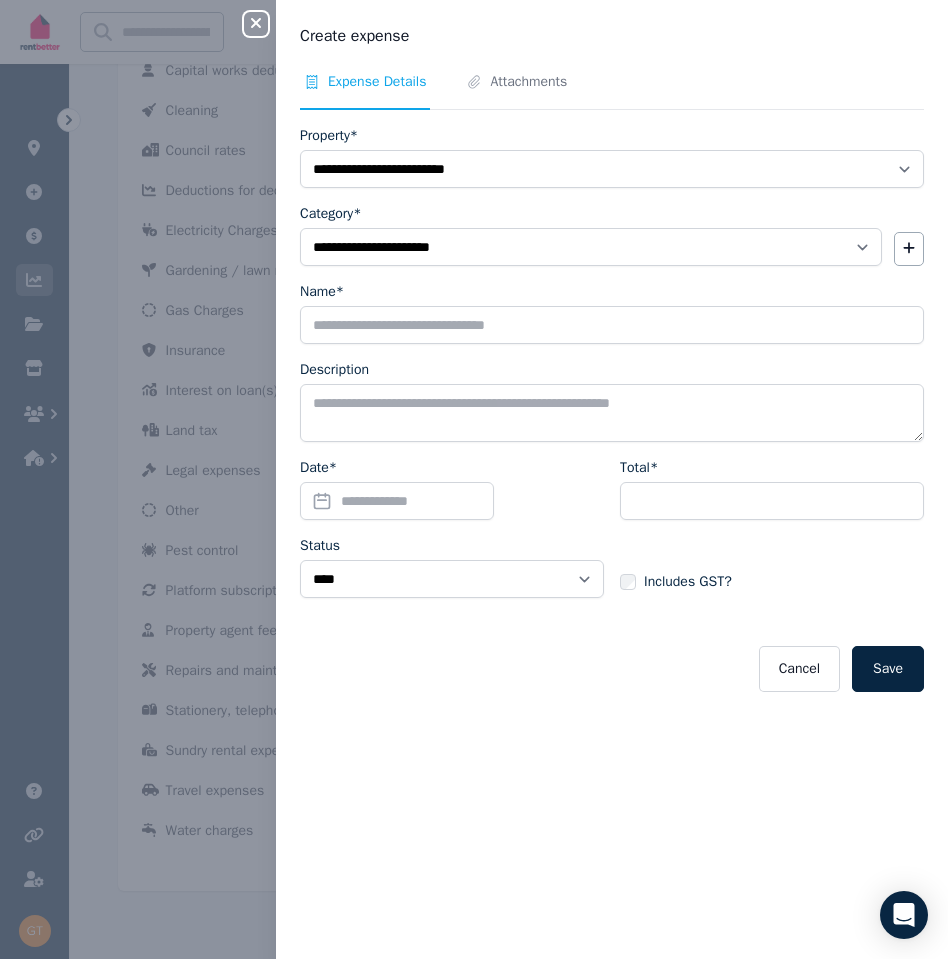 drag, startPoint x: 373, startPoint y: 333, endPoint x: 519, endPoint y: 407, distance: 163.68262 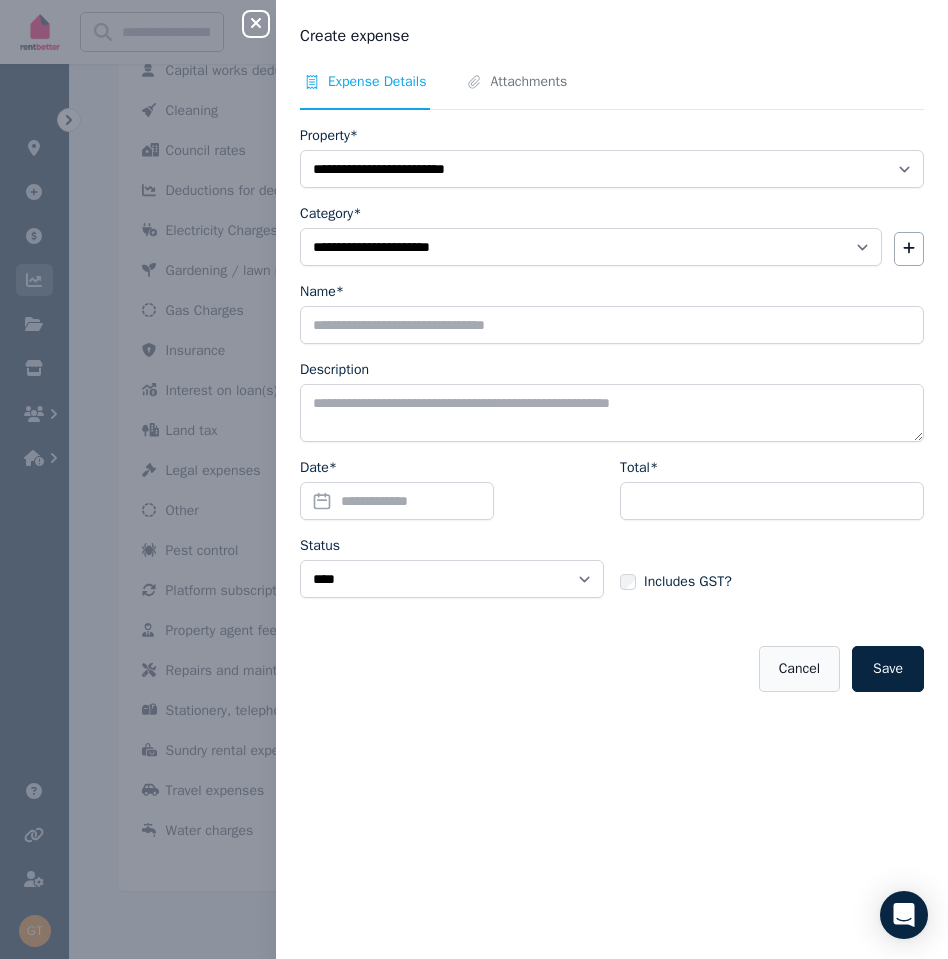 drag, startPoint x: 360, startPoint y: 388, endPoint x: 758, endPoint y: 648, distance: 475.39877 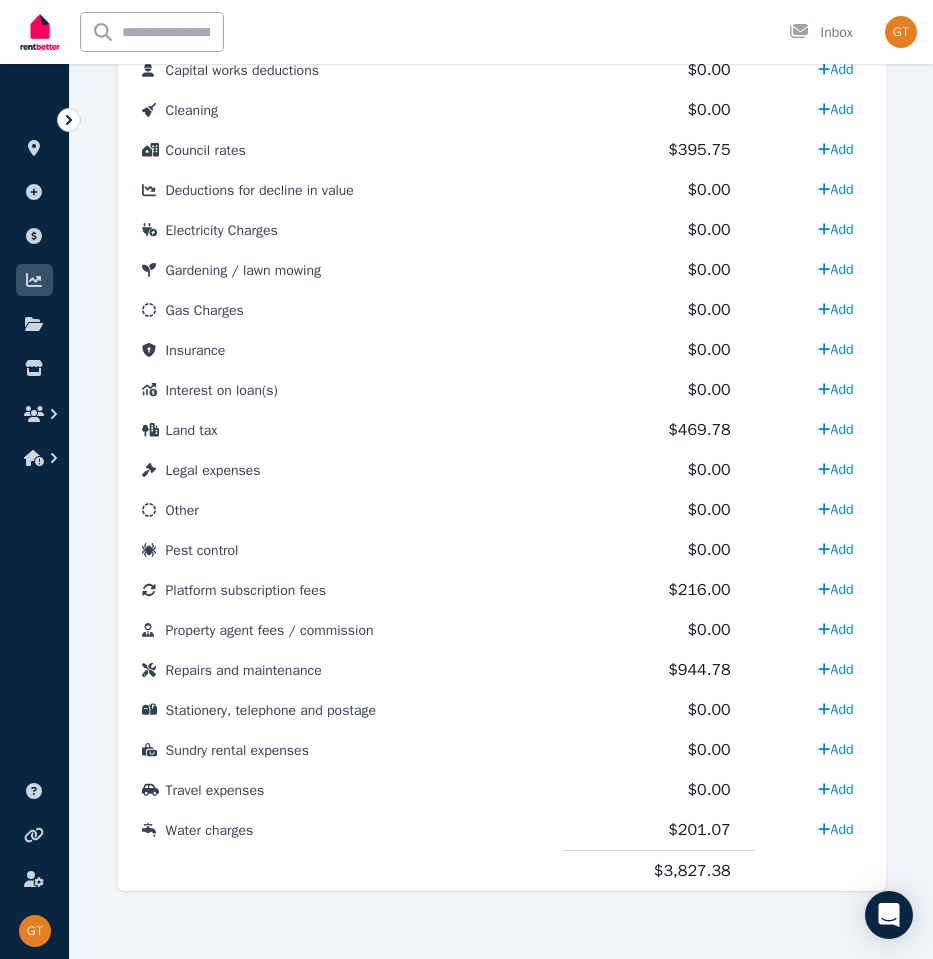 click on "Add" at bounding box center (835, 669) 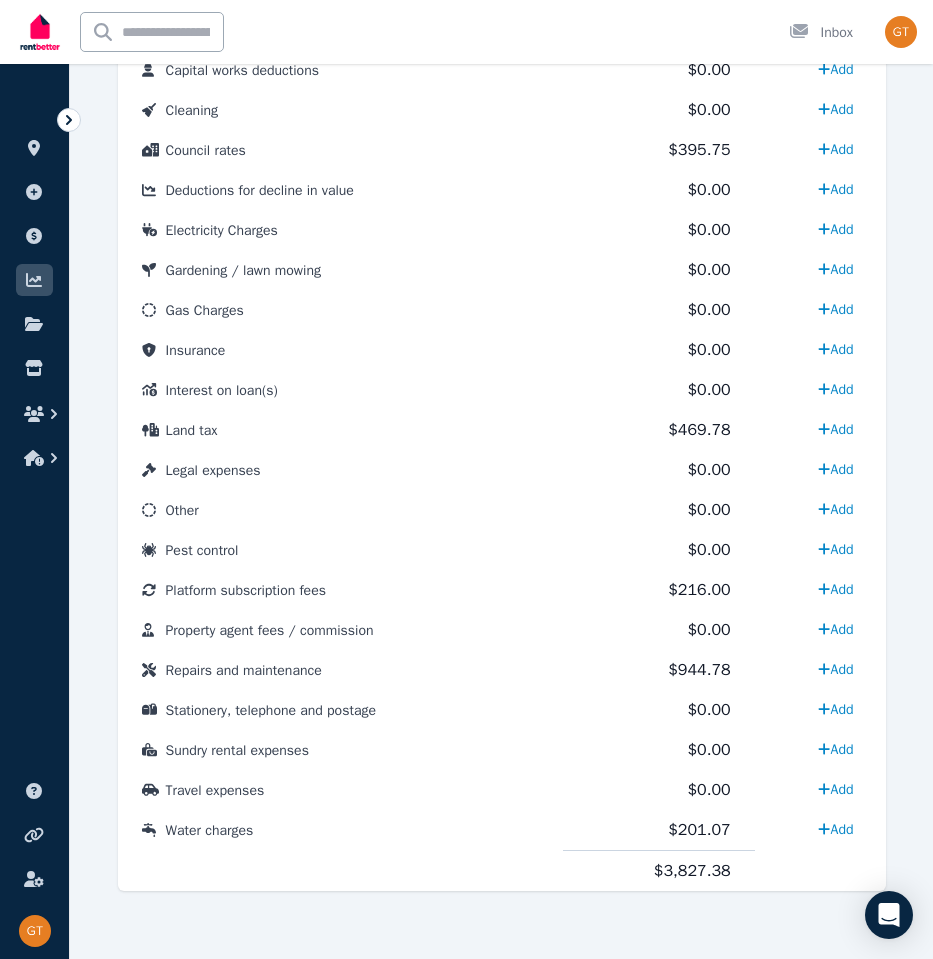 select on "**********" 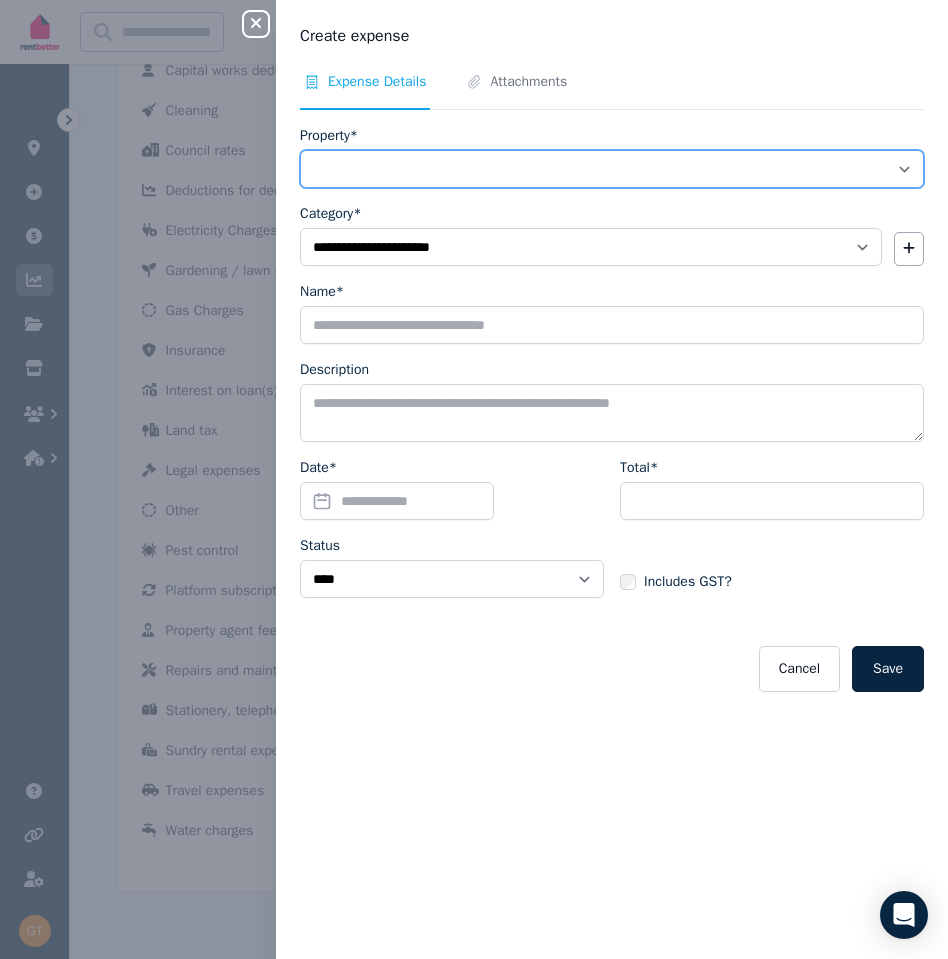 select on "**********" 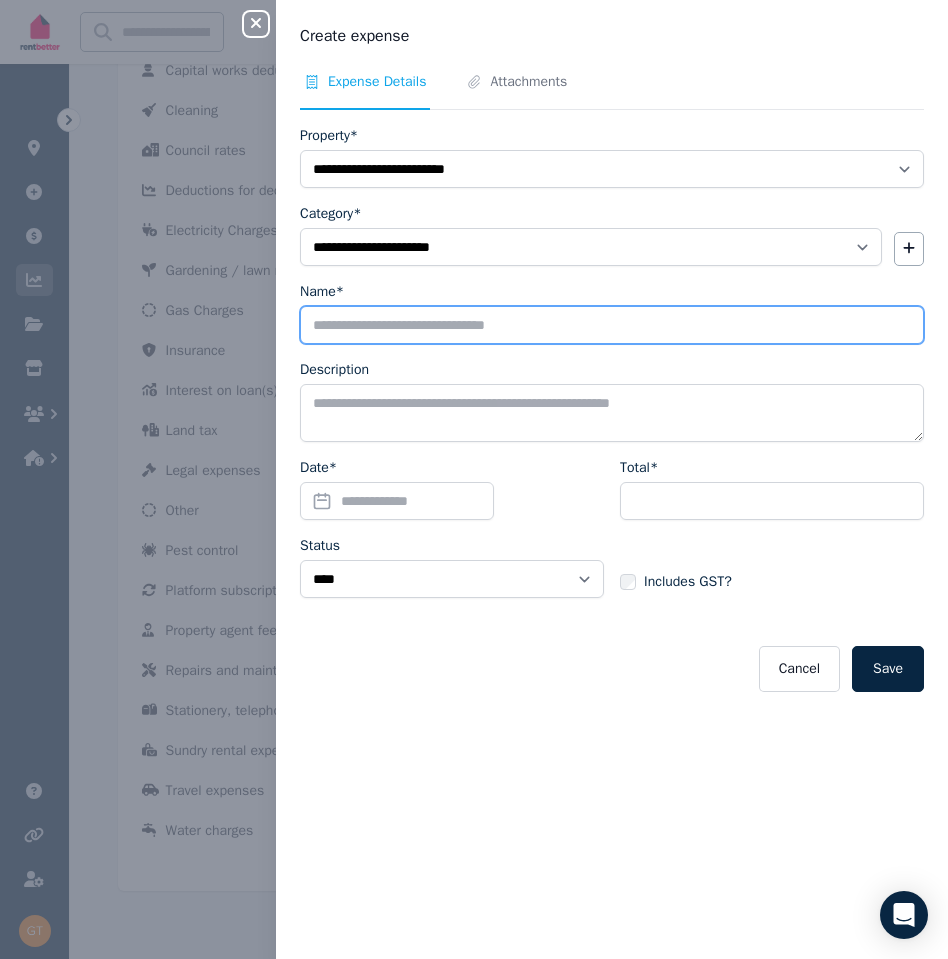 click on "Name*" at bounding box center [612, 325] 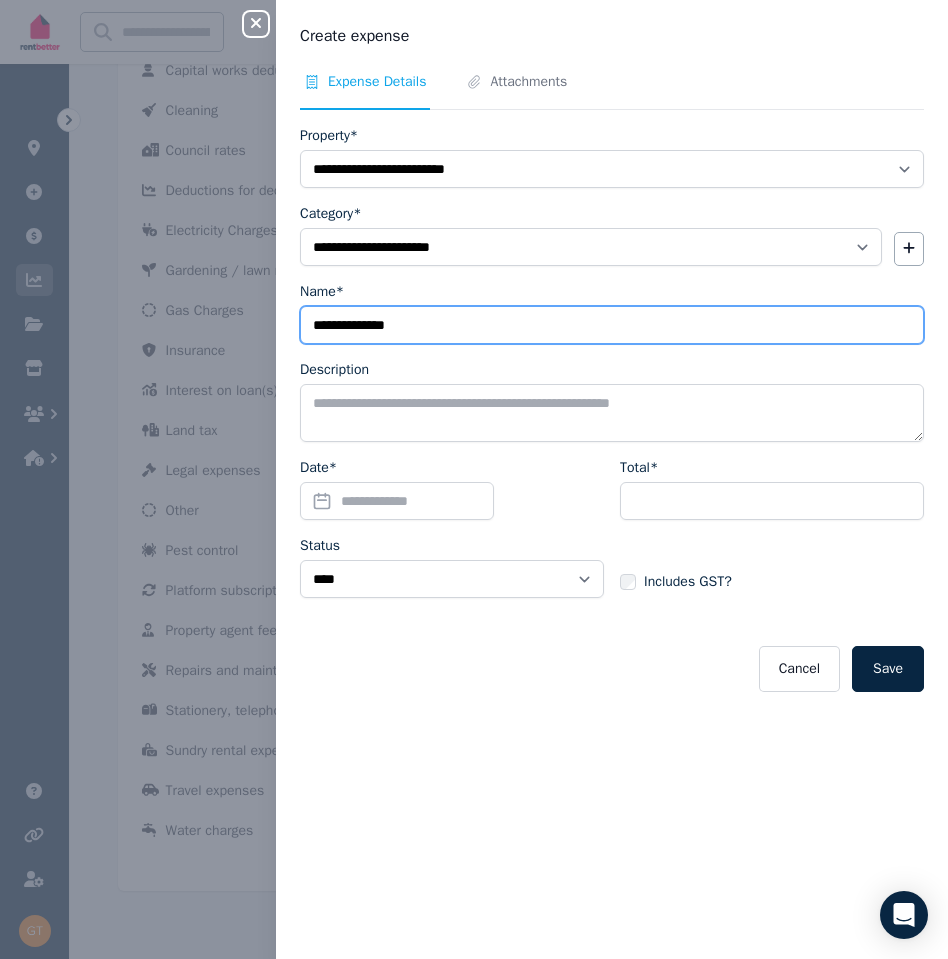 type on "**********" 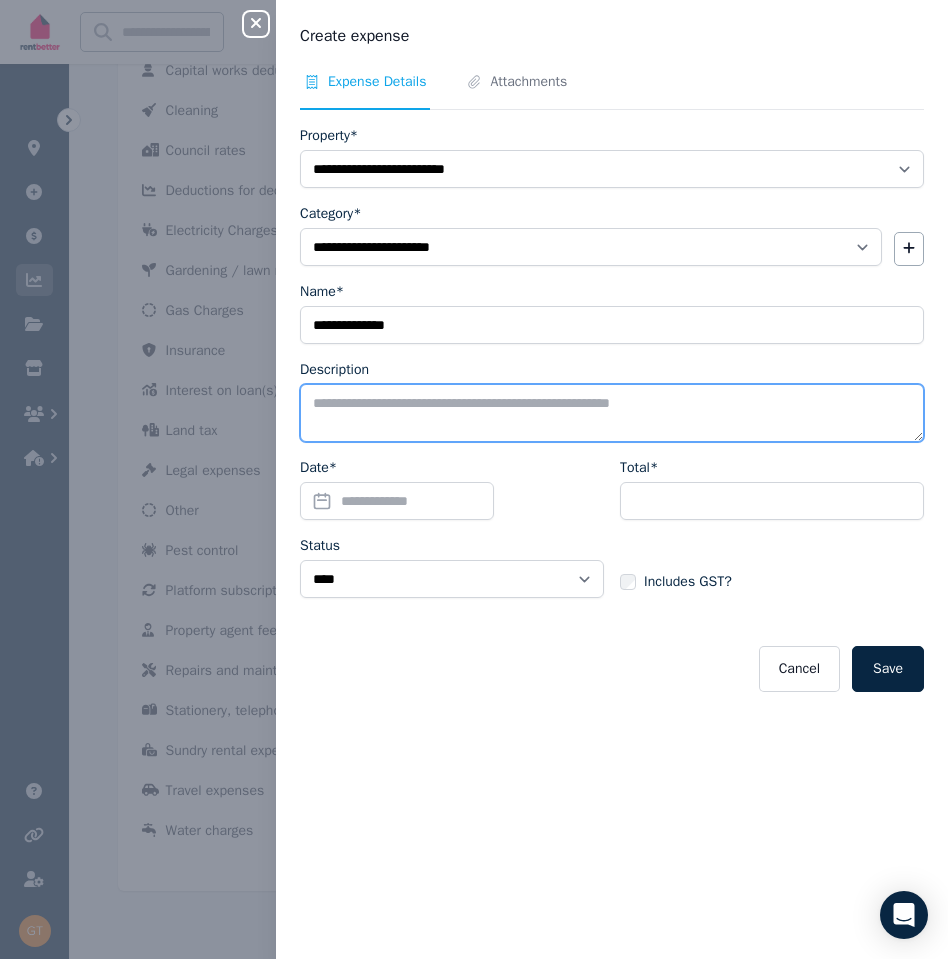 click on "Description" at bounding box center [612, 413] 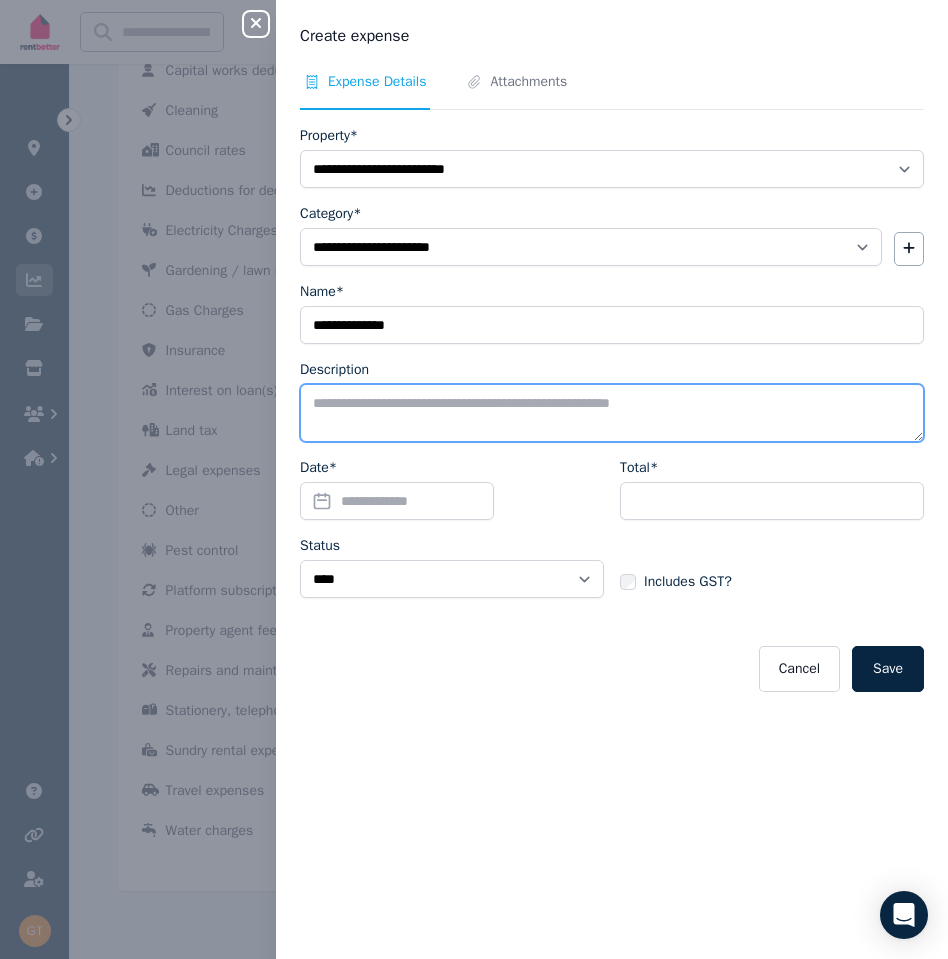 drag, startPoint x: 758, startPoint y: 648, endPoint x: 365, endPoint y: 404, distance: 462.5851 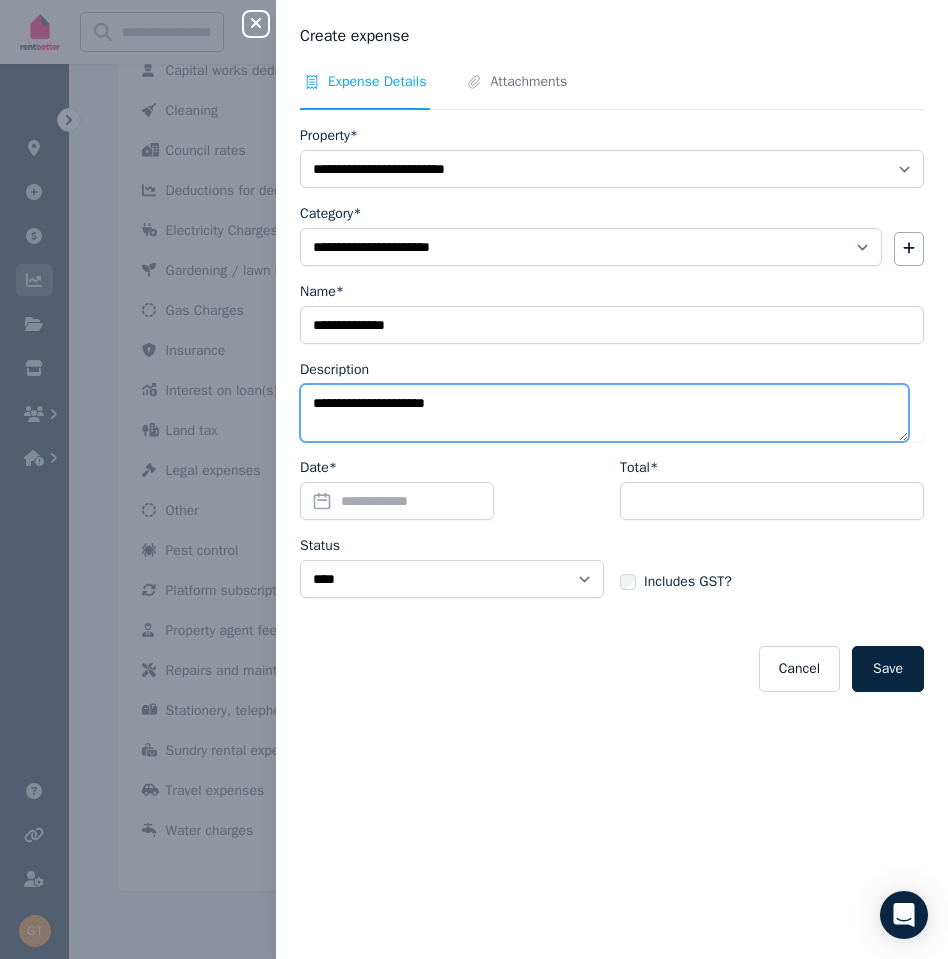 type on "**********" 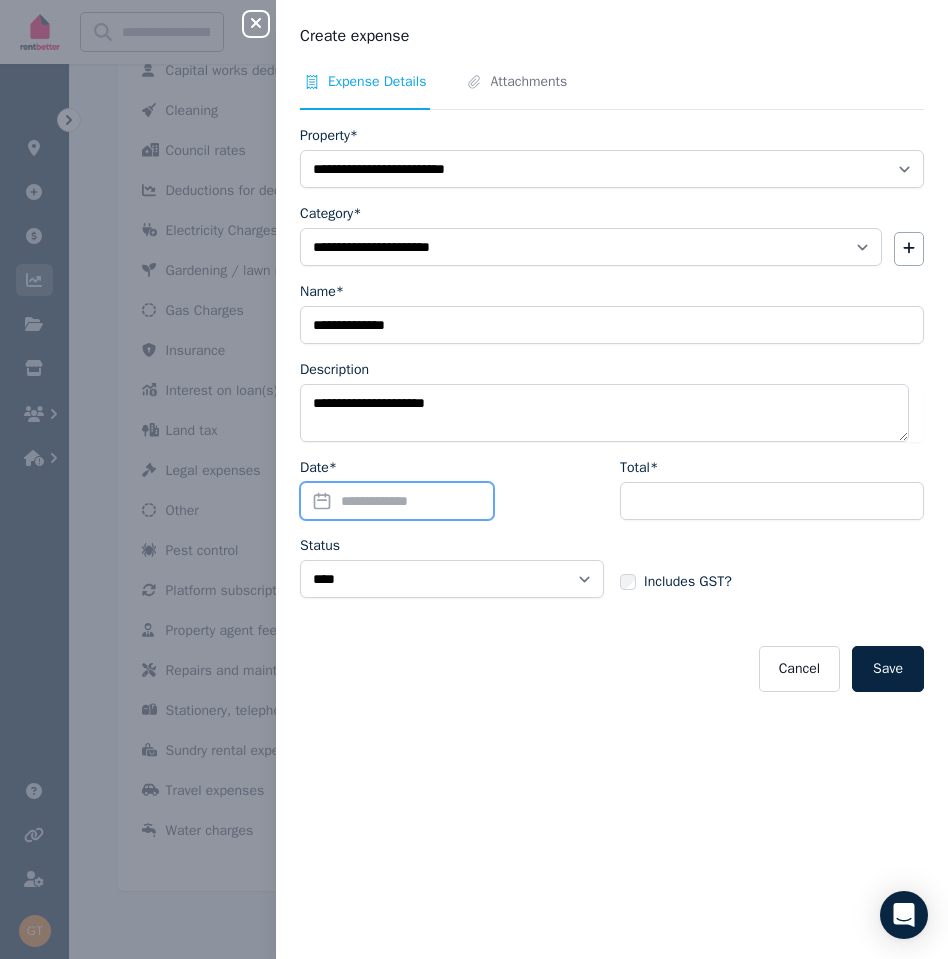 click on "Date*" at bounding box center [397, 501] 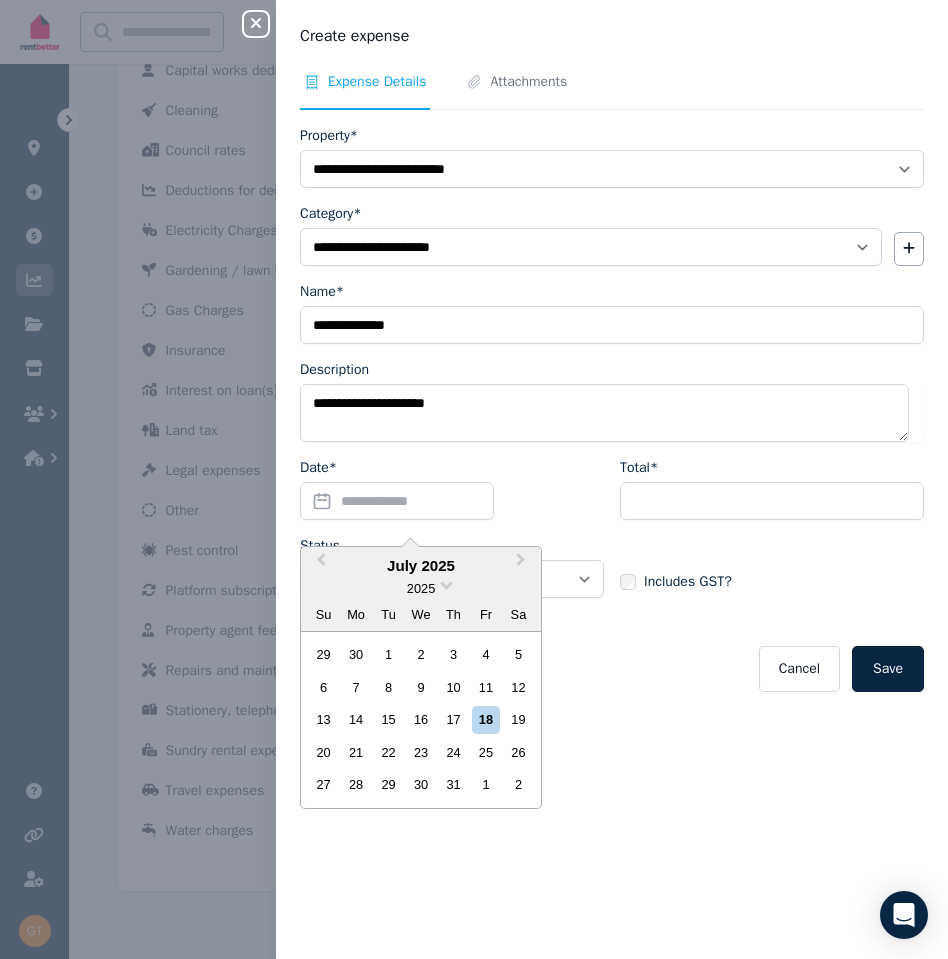 click on "17" at bounding box center [453, 719] 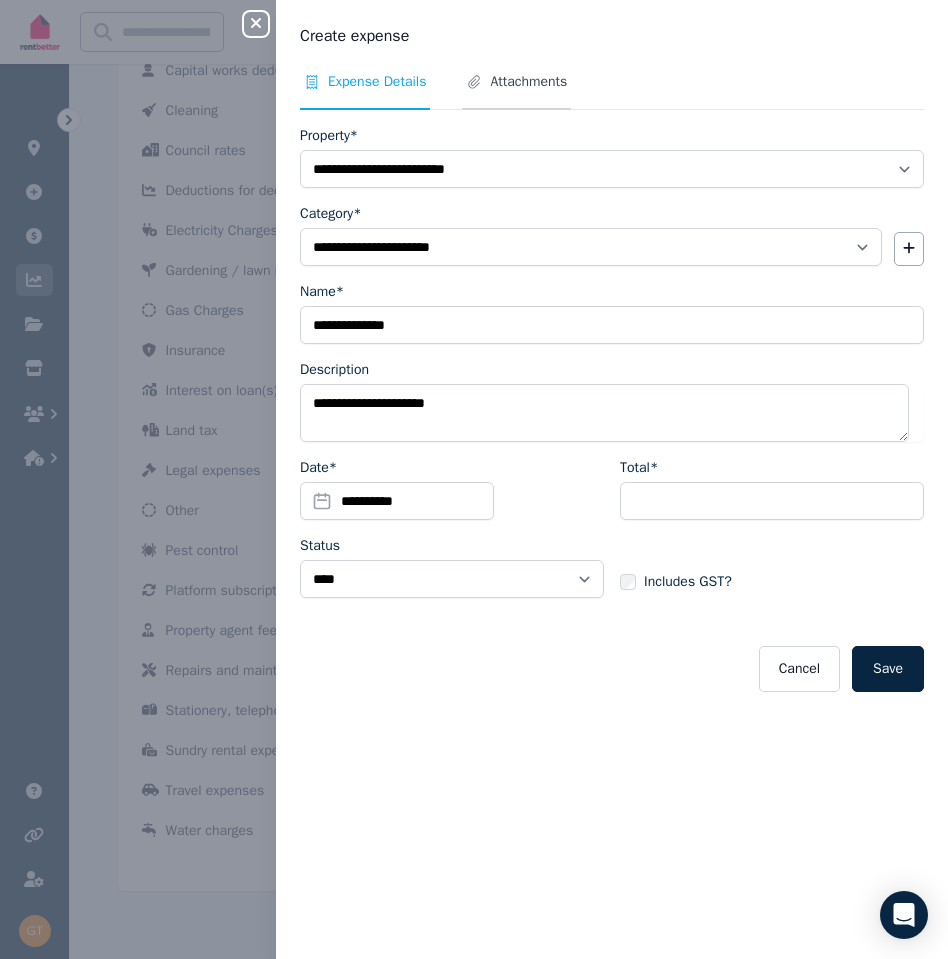 click on "Attachments" at bounding box center [528, 82] 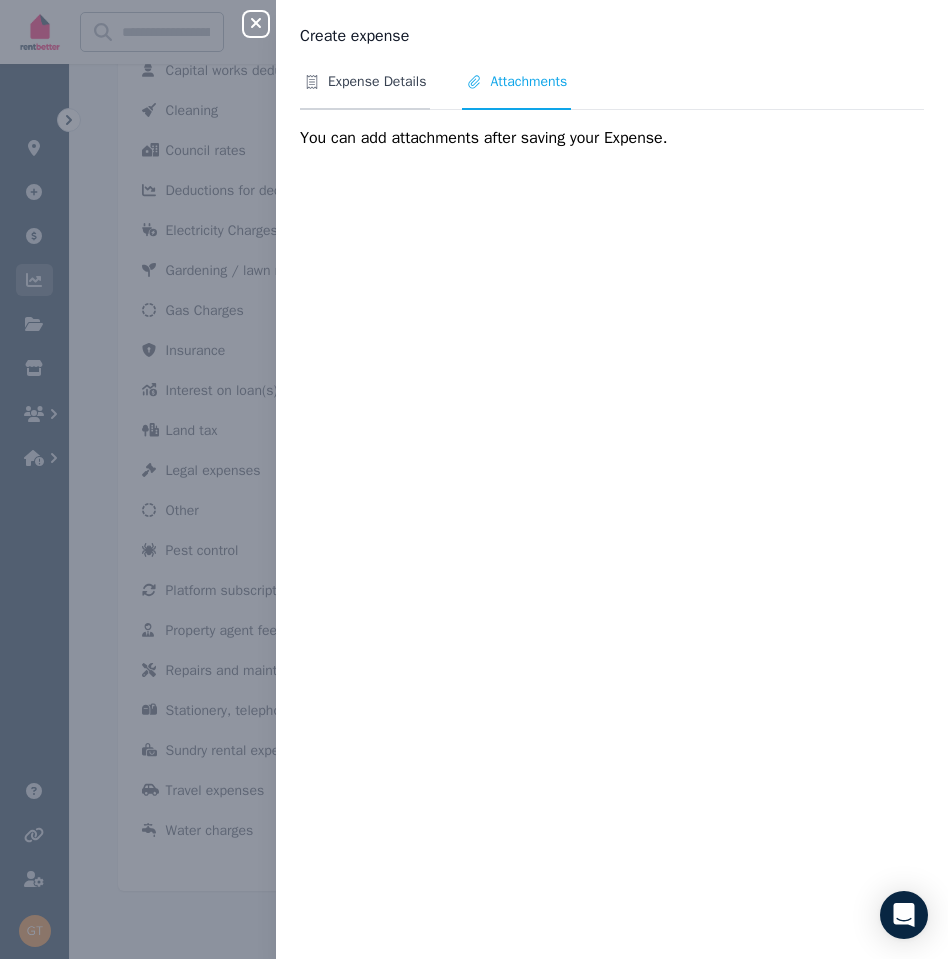 click on "Expense Details" at bounding box center [377, 82] 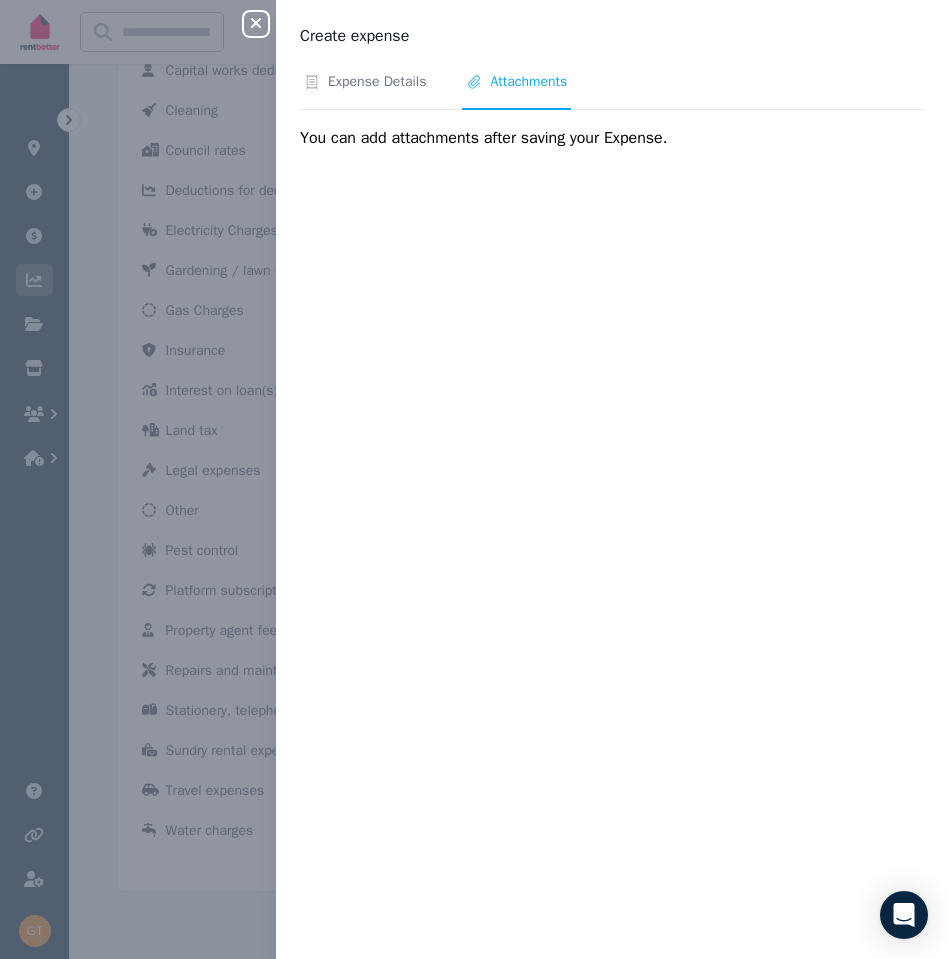 select on "**********" 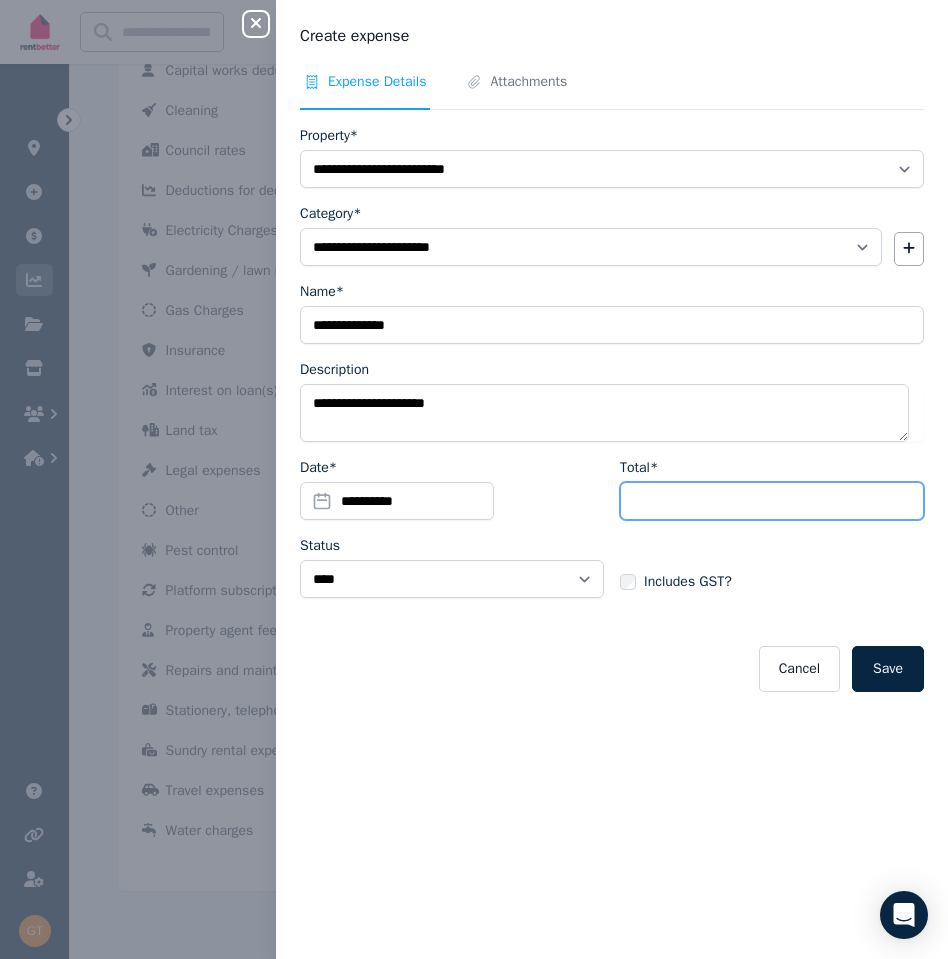 click on "Total*" at bounding box center [772, 501] 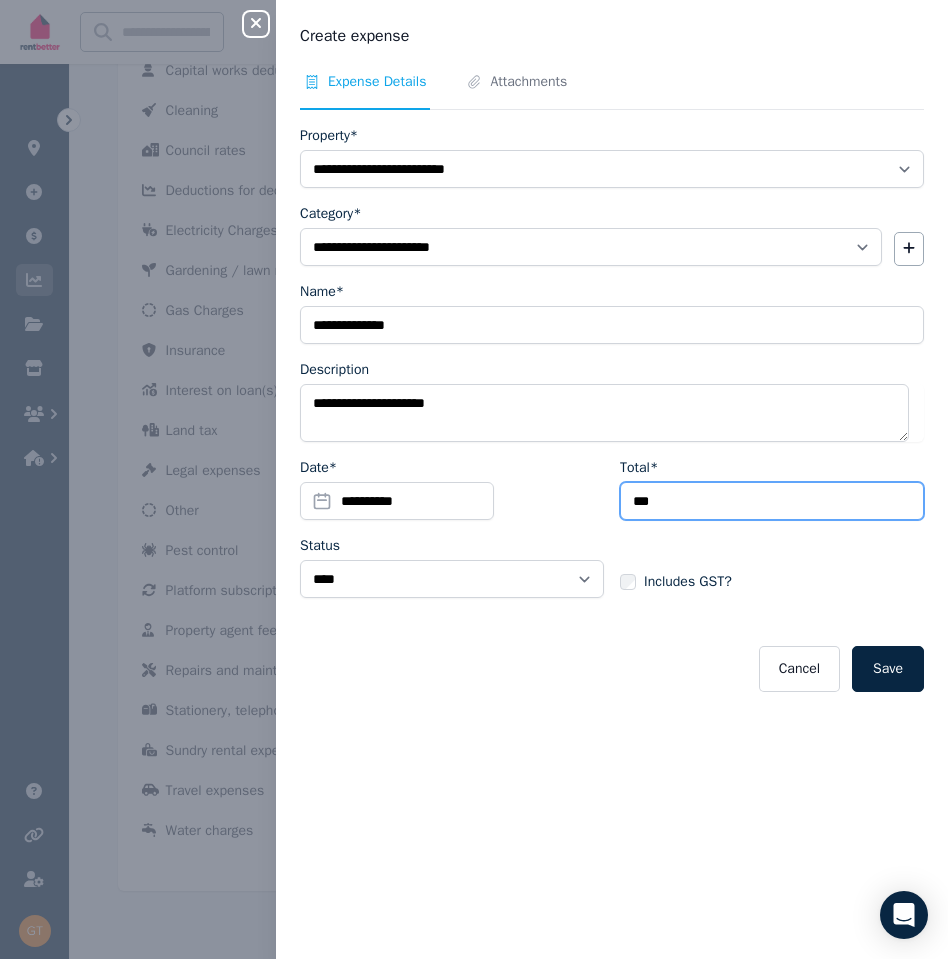 type on "***" 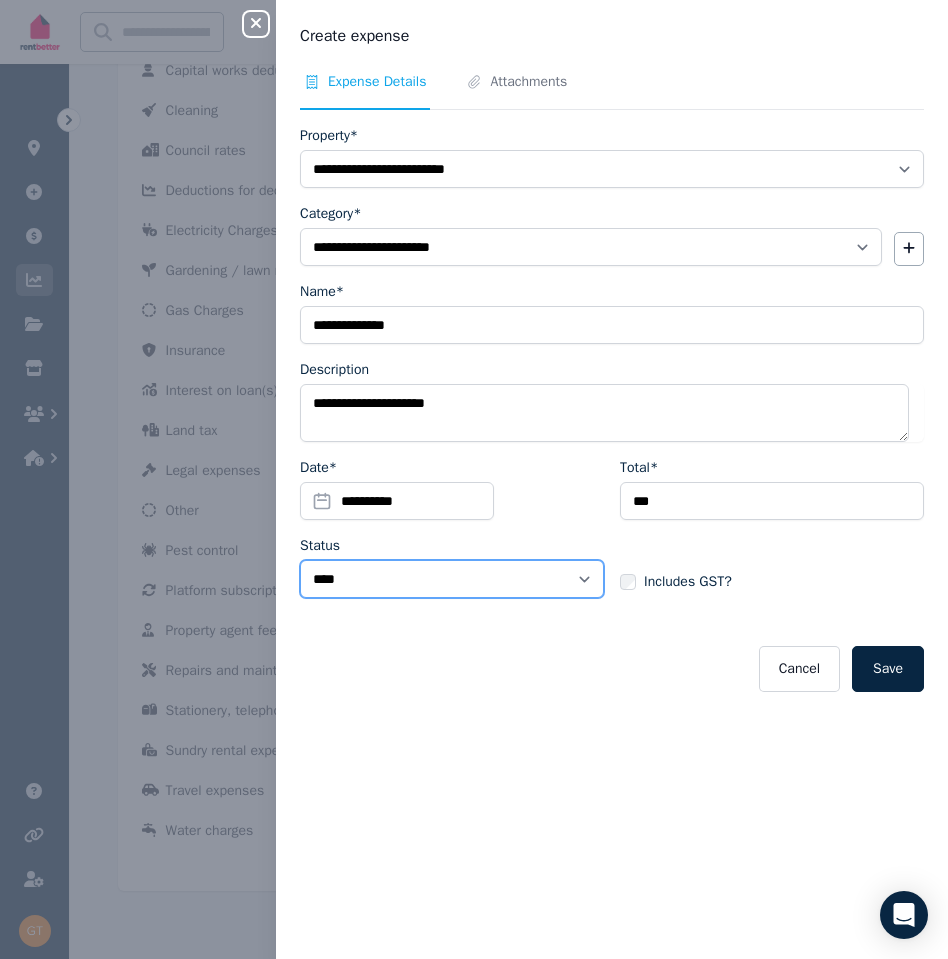 select on "**********" 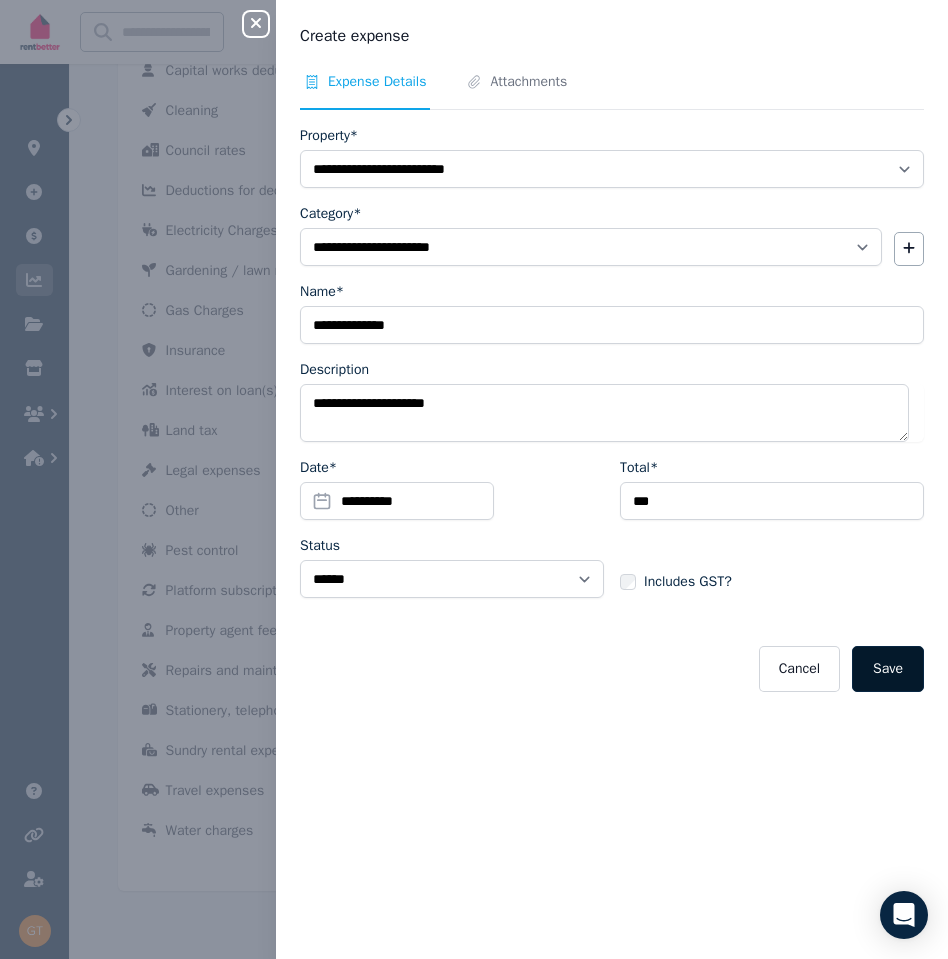 click on "Save" at bounding box center (888, 669) 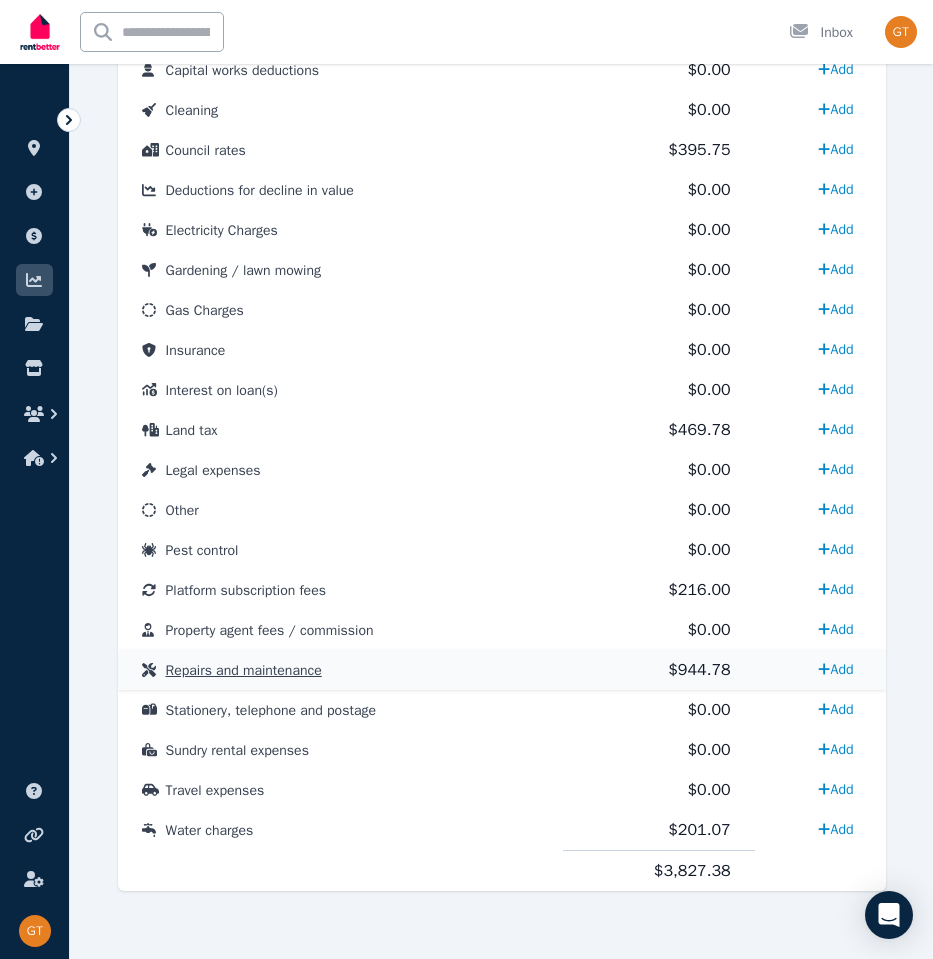 click on "Repairs and maintenance" at bounding box center [244, 670] 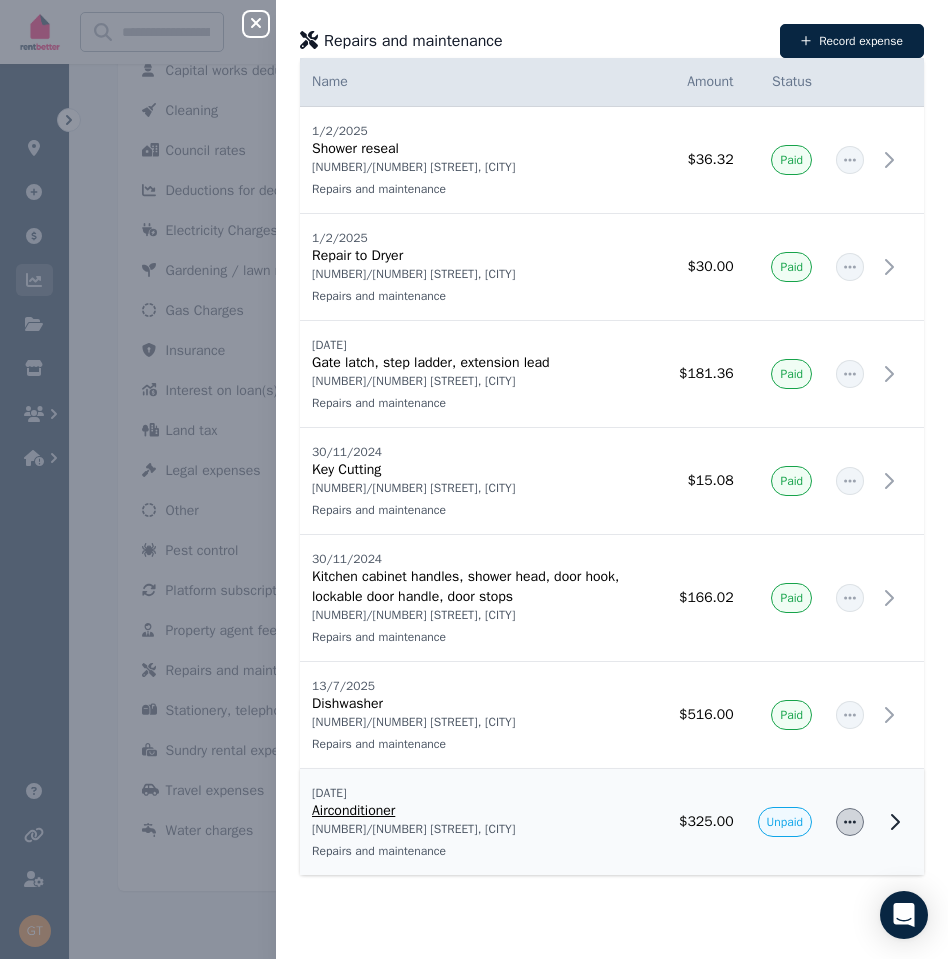 click 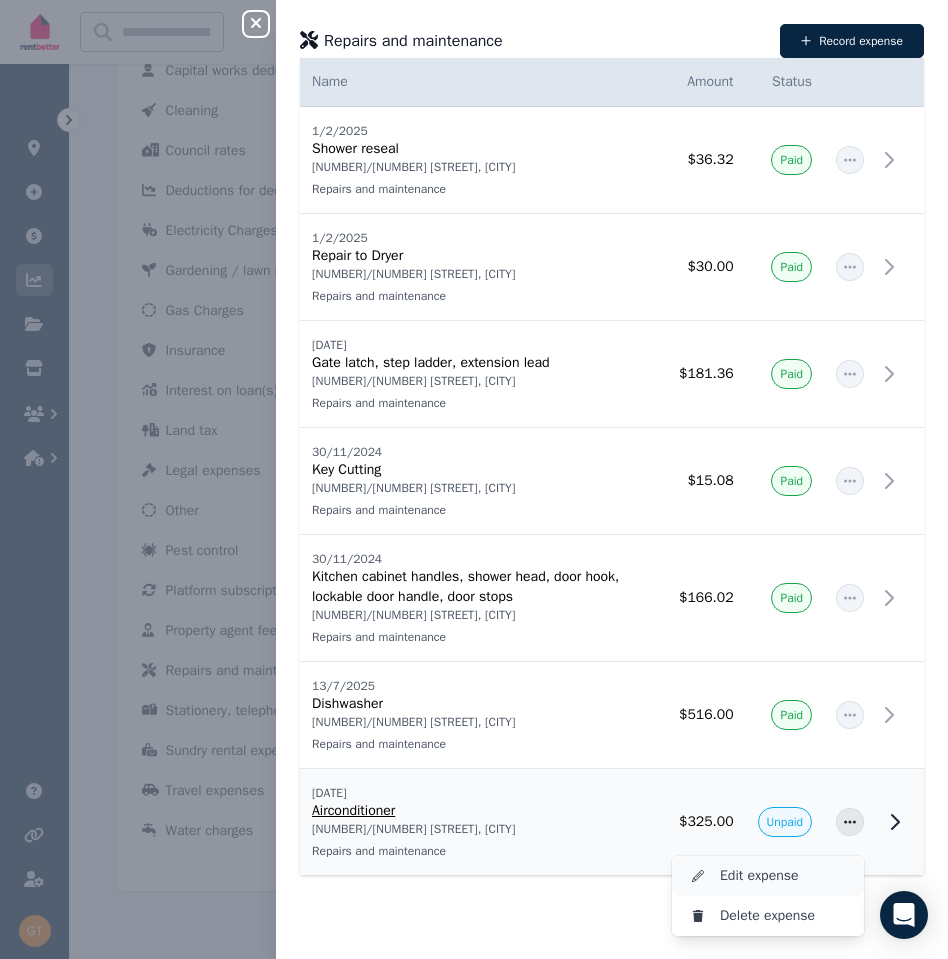 click on "Edit expense" at bounding box center (784, 876) 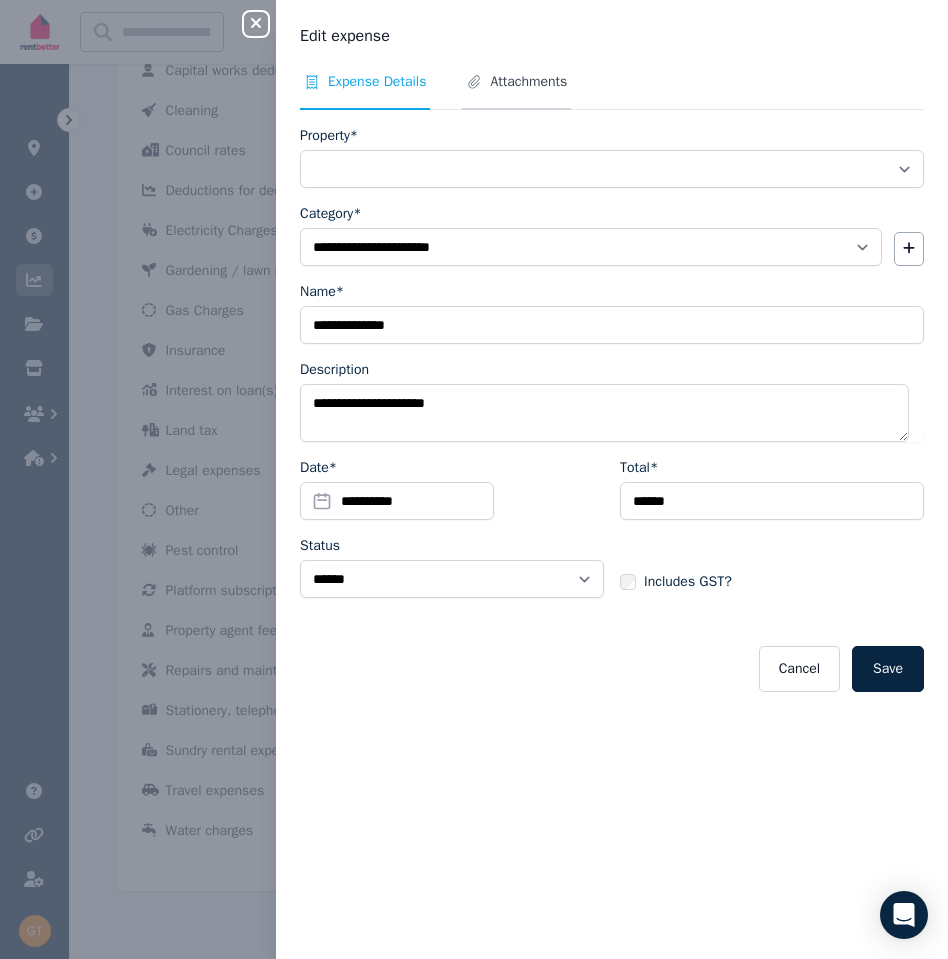 click on "Attachments" at bounding box center (528, 82) 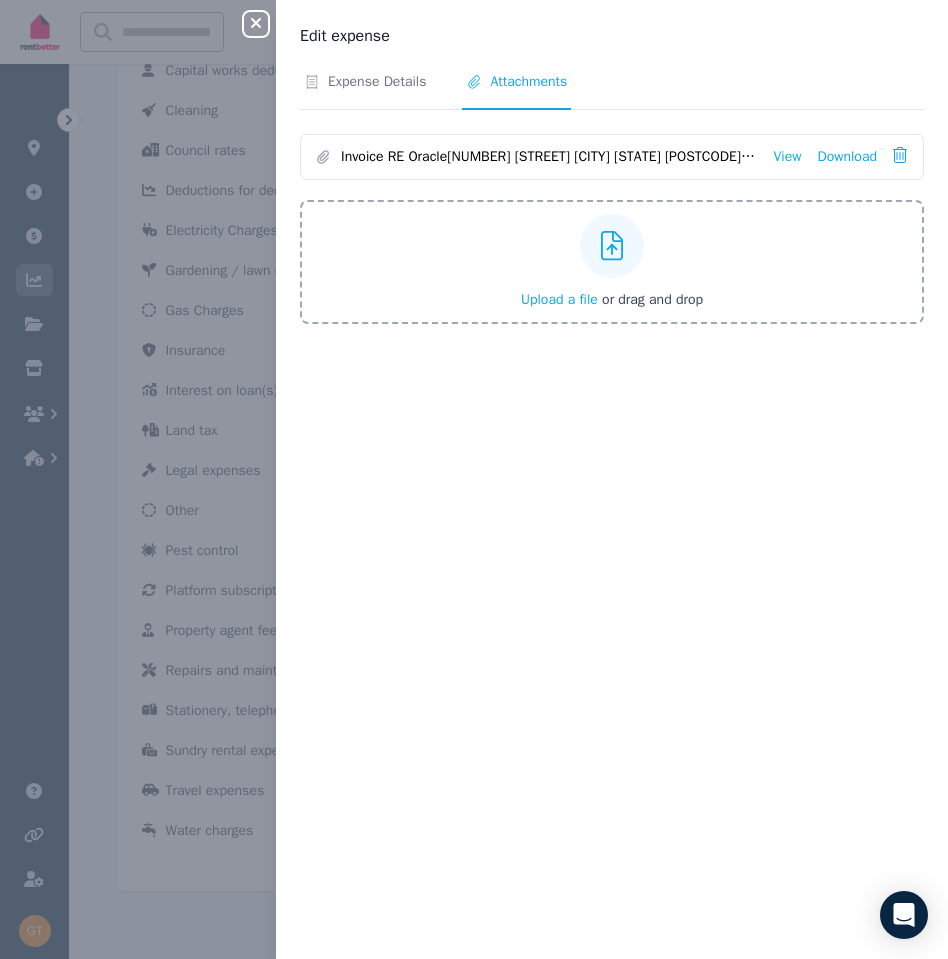 drag, startPoint x: 10, startPoint y: 351, endPoint x: 248, endPoint y: 21, distance: 406.87097 